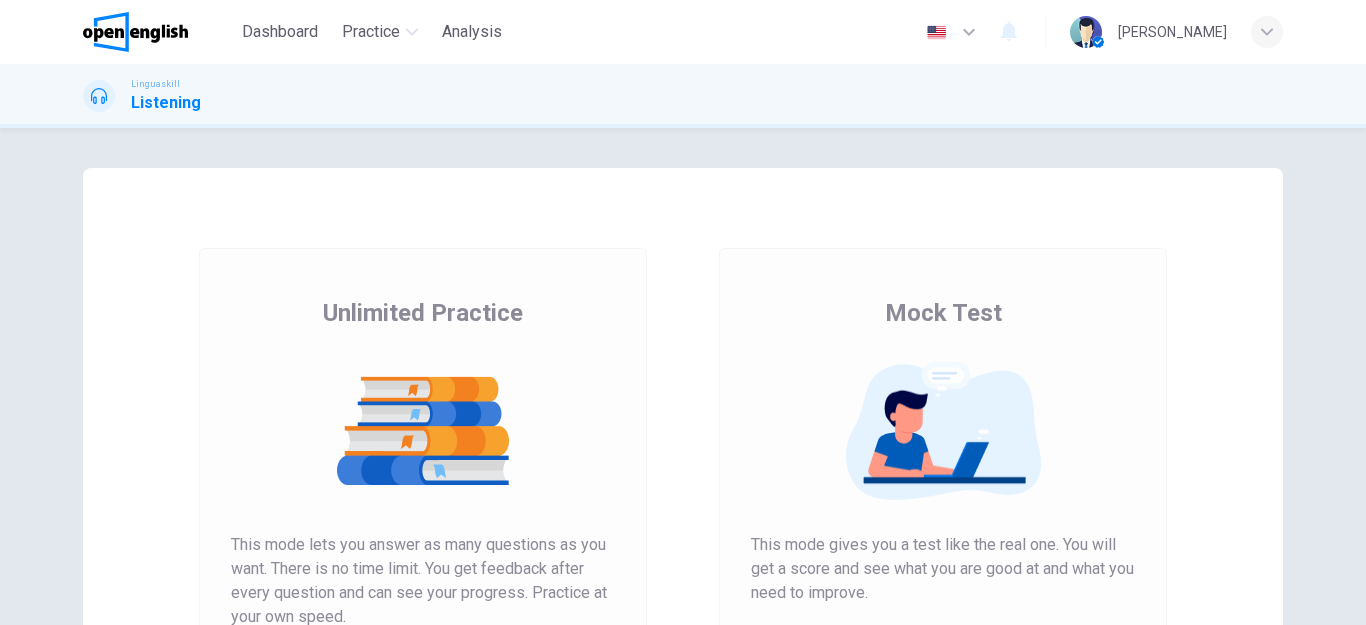 scroll, scrollTop: 0, scrollLeft: 0, axis: both 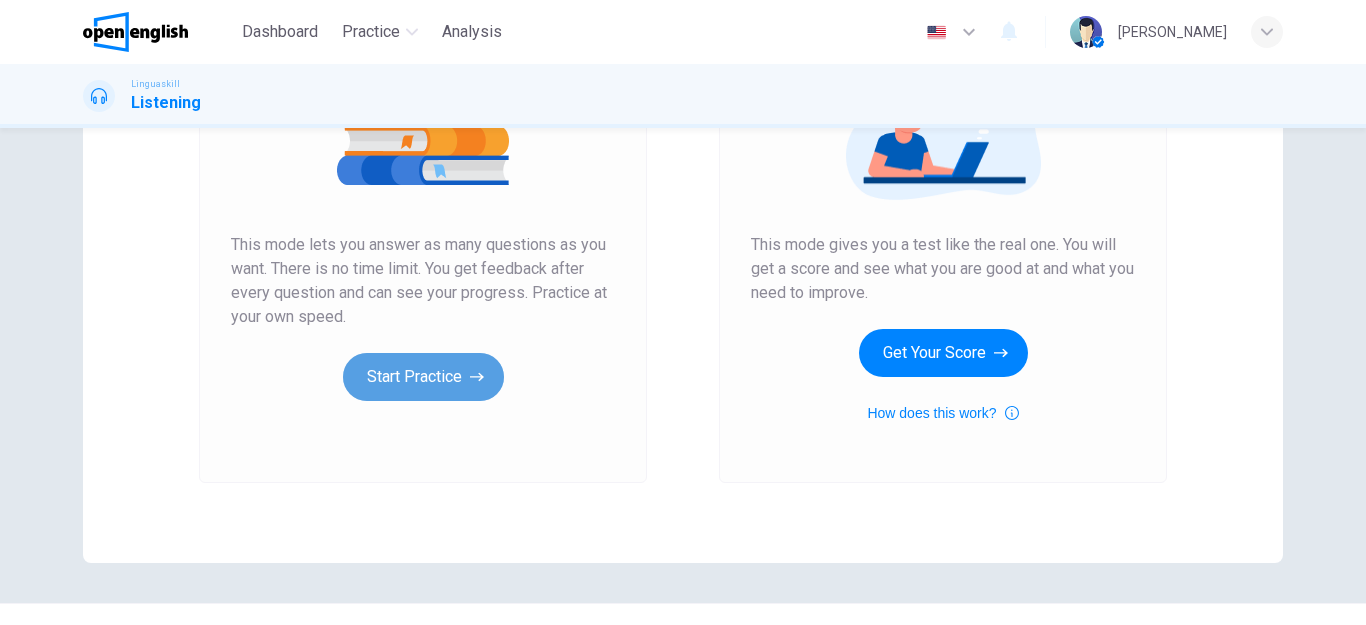 click on "Start Practice" at bounding box center [423, 377] 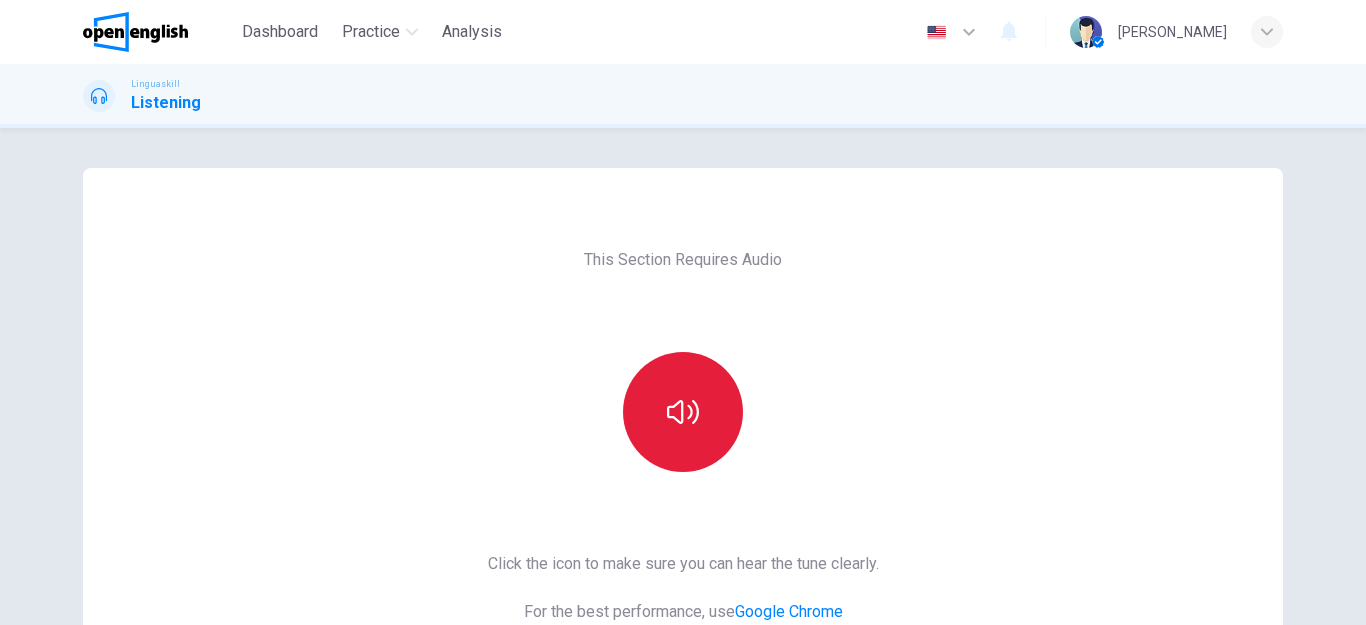 click at bounding box center (683, 412) 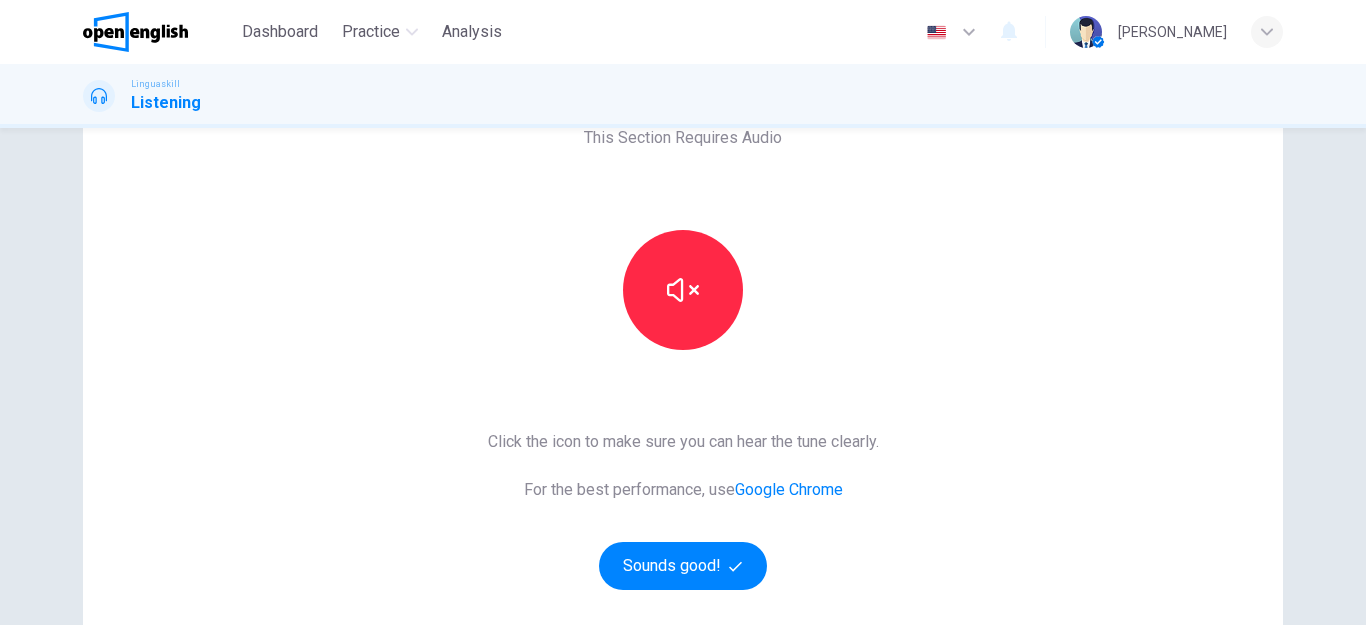 scroll, scrollTop: 200, scrollLeft: 0, axis: vertical 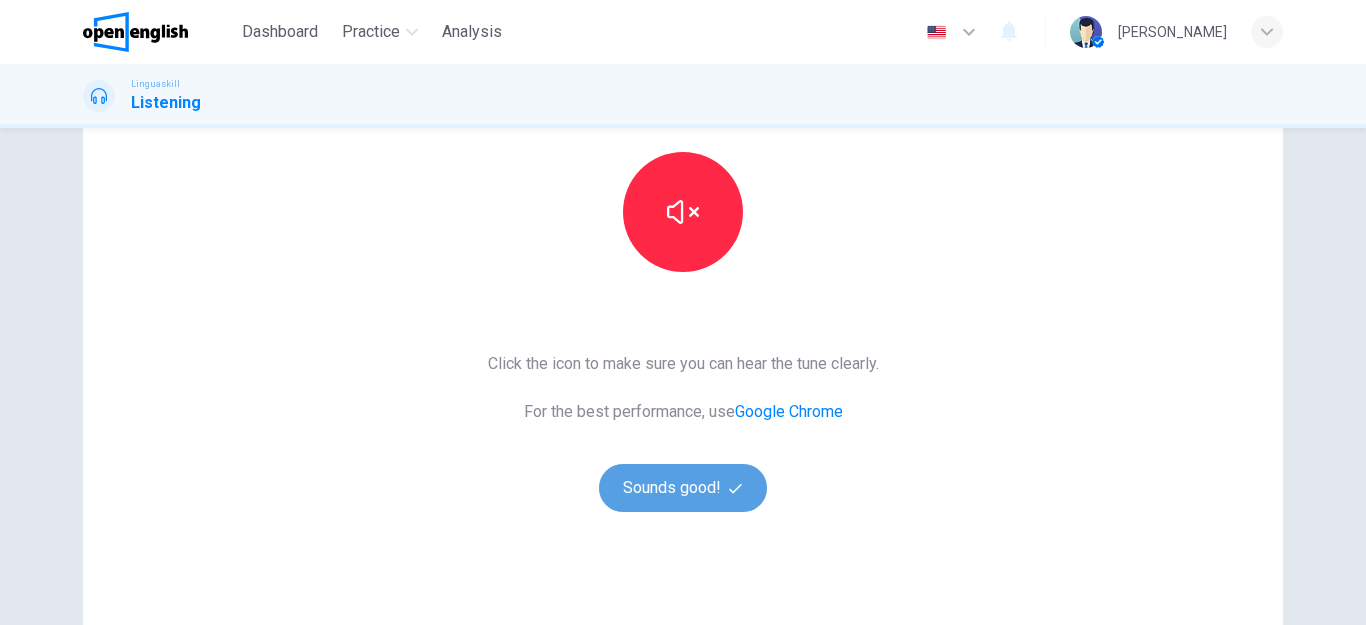 click on "Sounds good!" at bounding box center (683, 488) 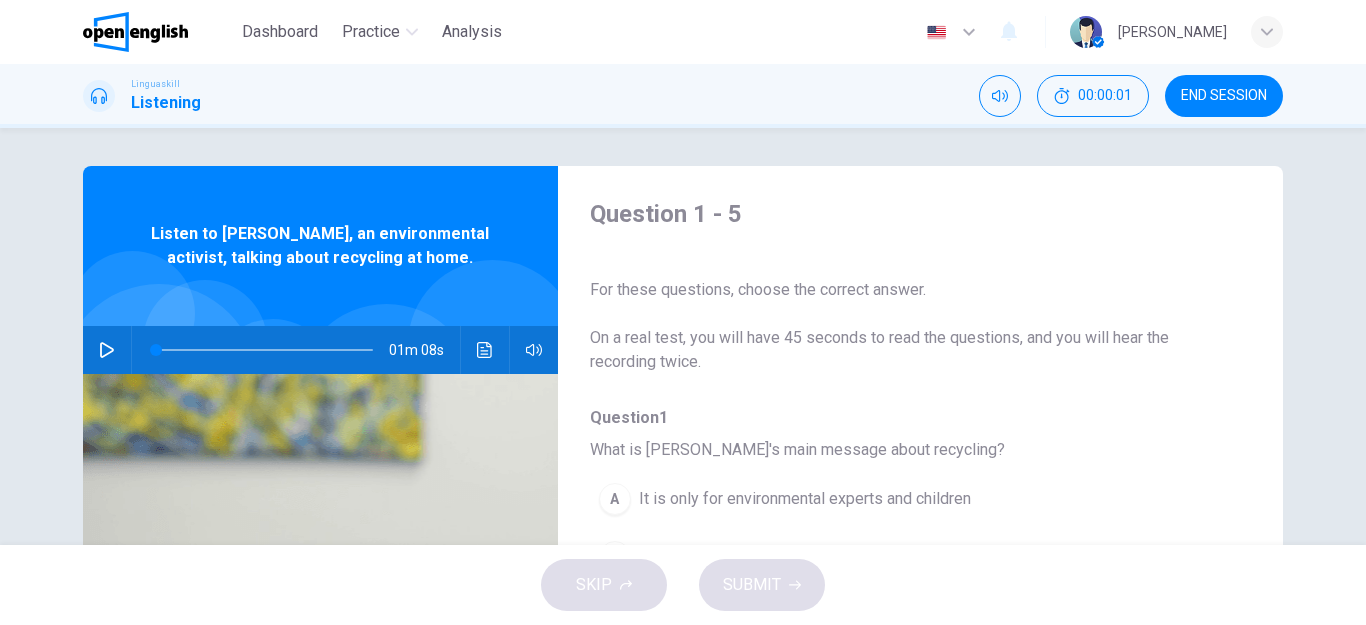 scroll, scrollTop: 0, scrollLeft: 0, axis: both 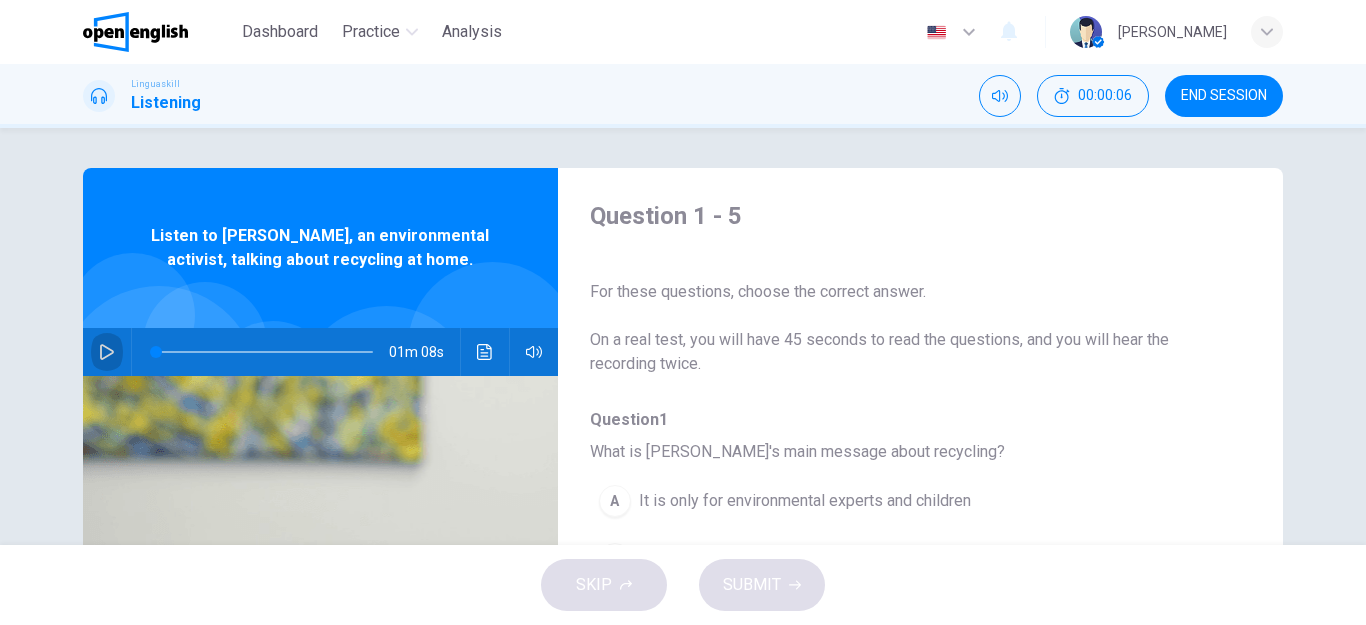 click 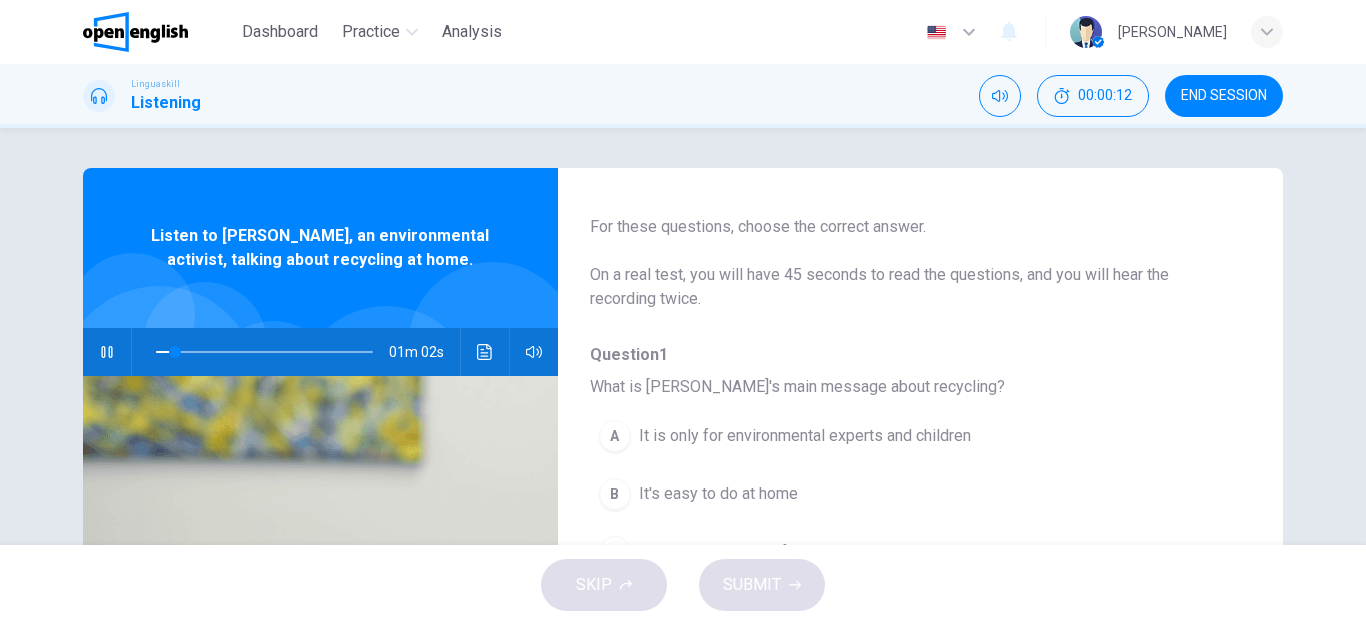 scroll, scrollTop: 100, scrollLeft: 0, axis: vertical 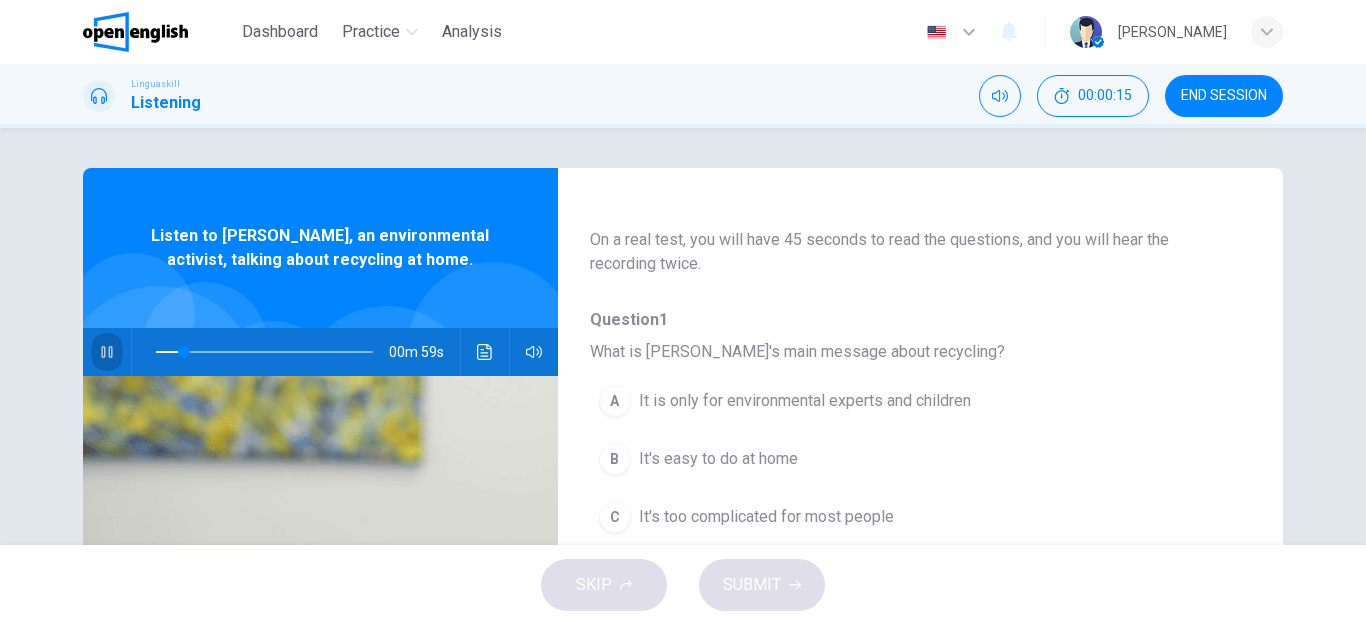 click 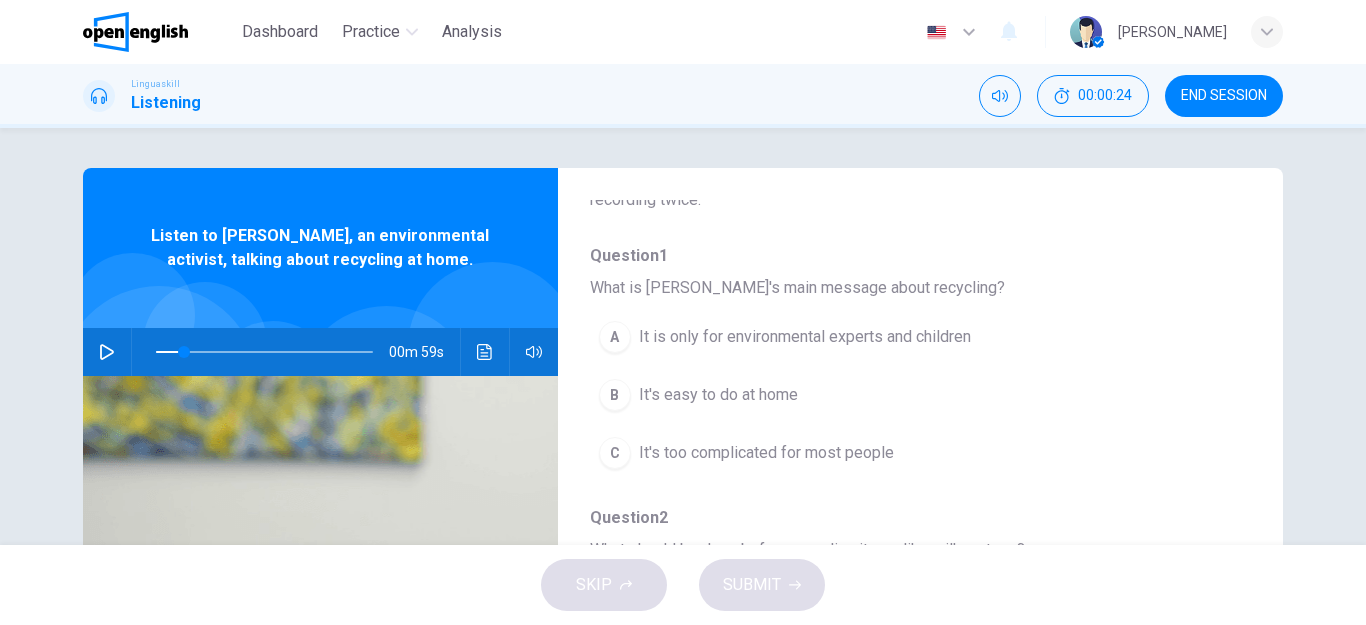 scroll, scrollTop: 200, scrollLeft: 0, axis: vertical 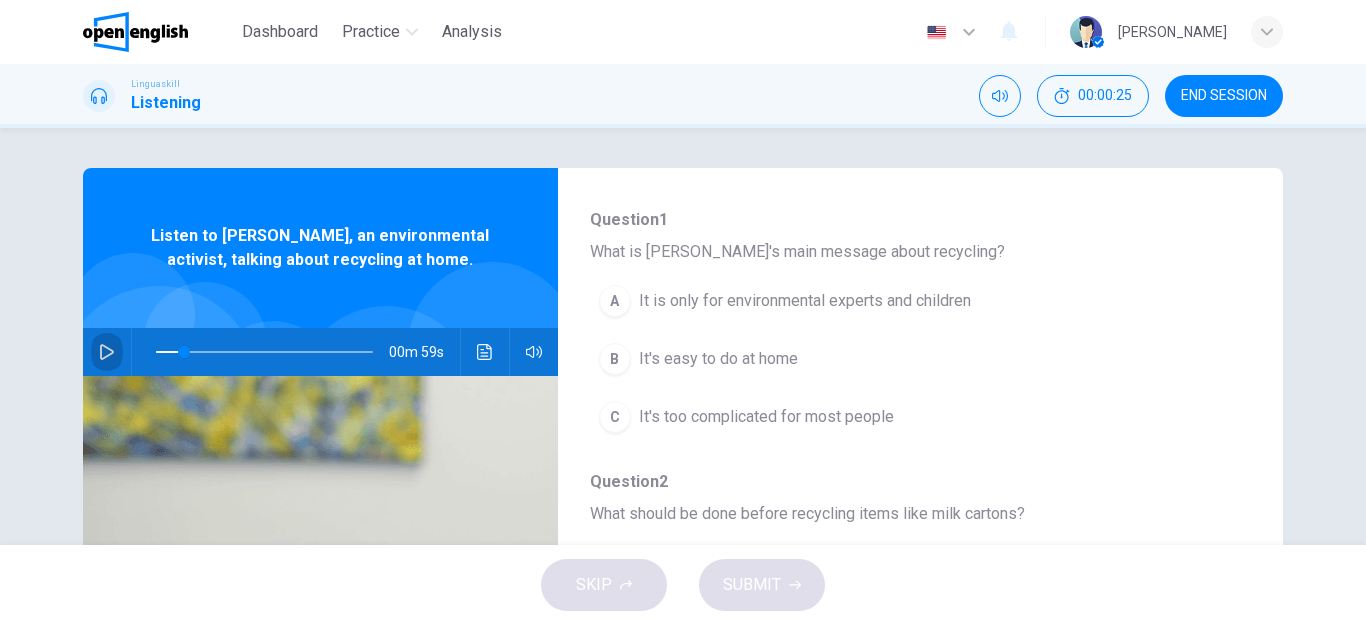 click 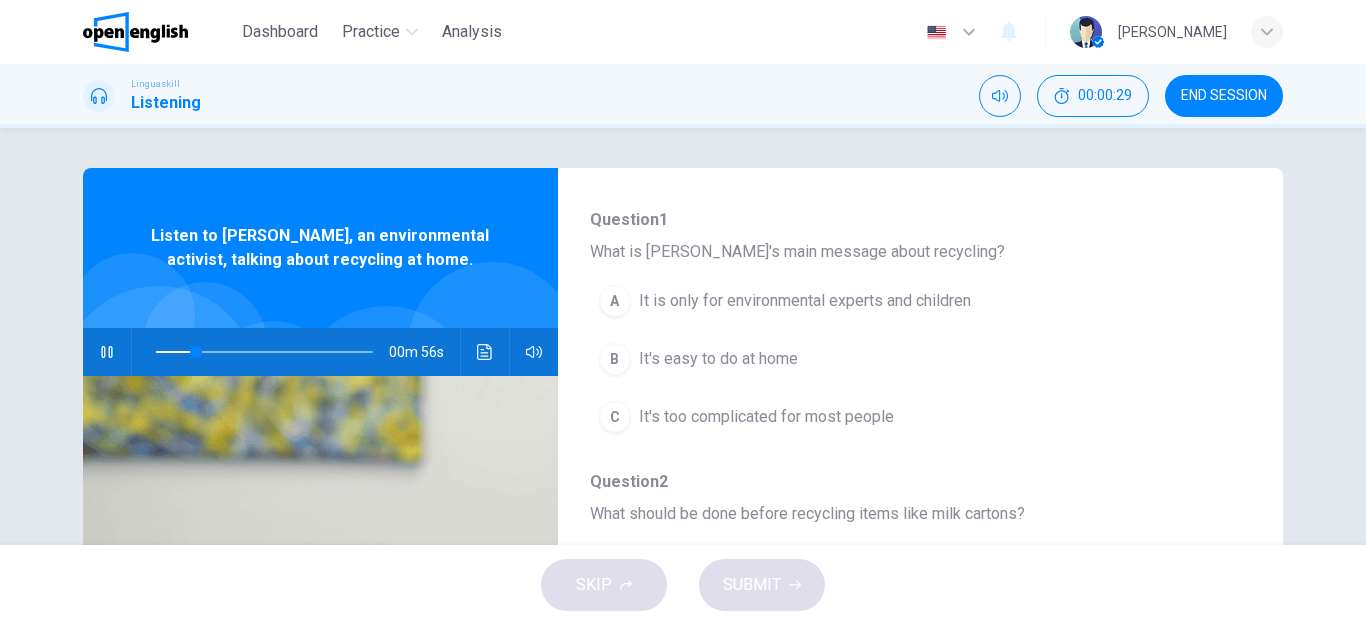 click 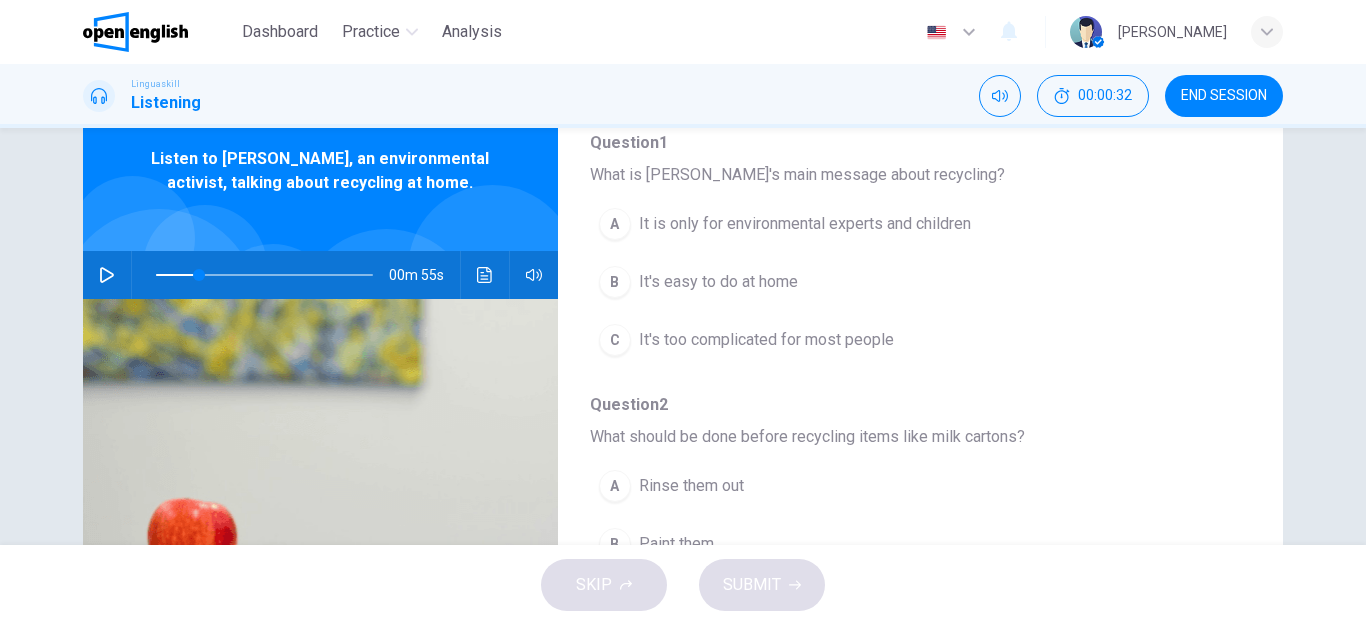 scroll, scrollTop: 100, scrollLeft: 0, axis: vertical 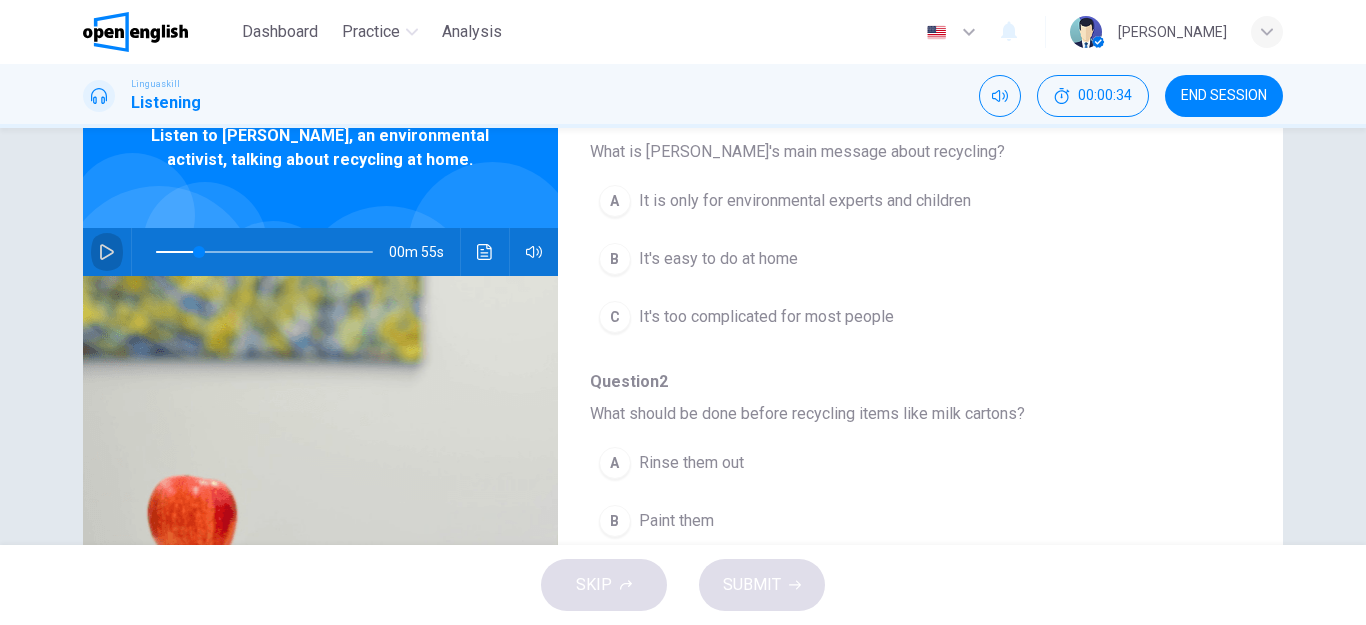 click 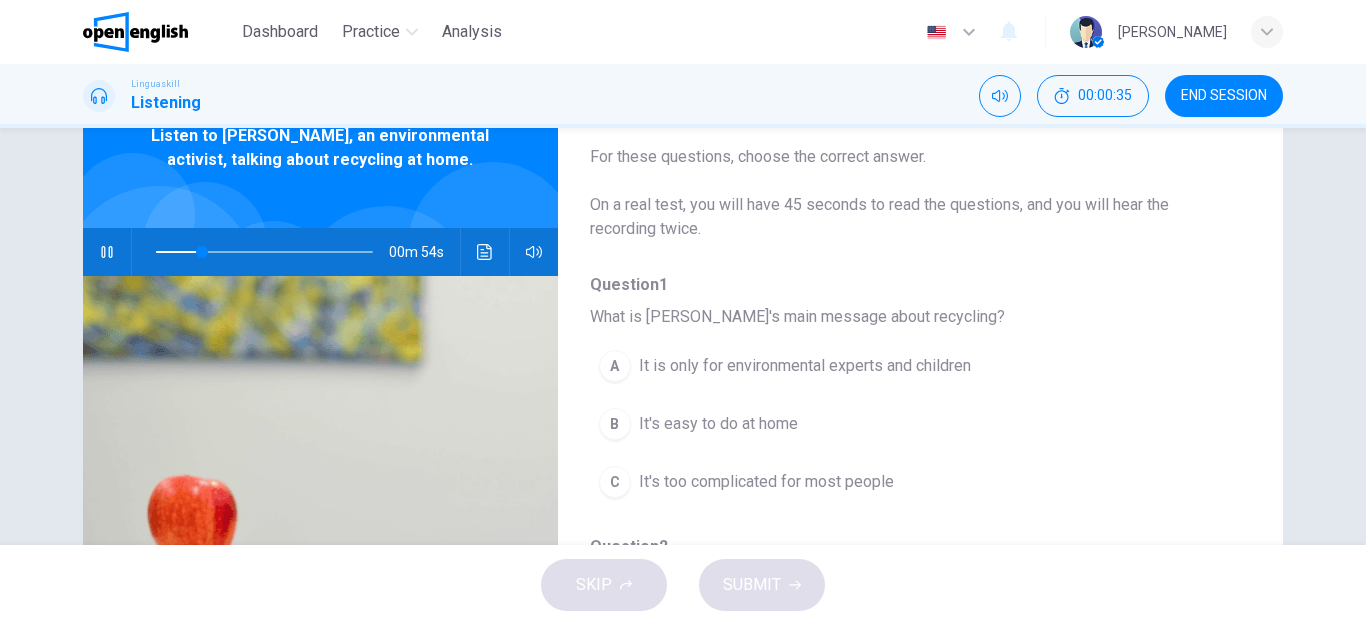 scroll, scrollTop: 0, scrollLeft: 0, axis: both 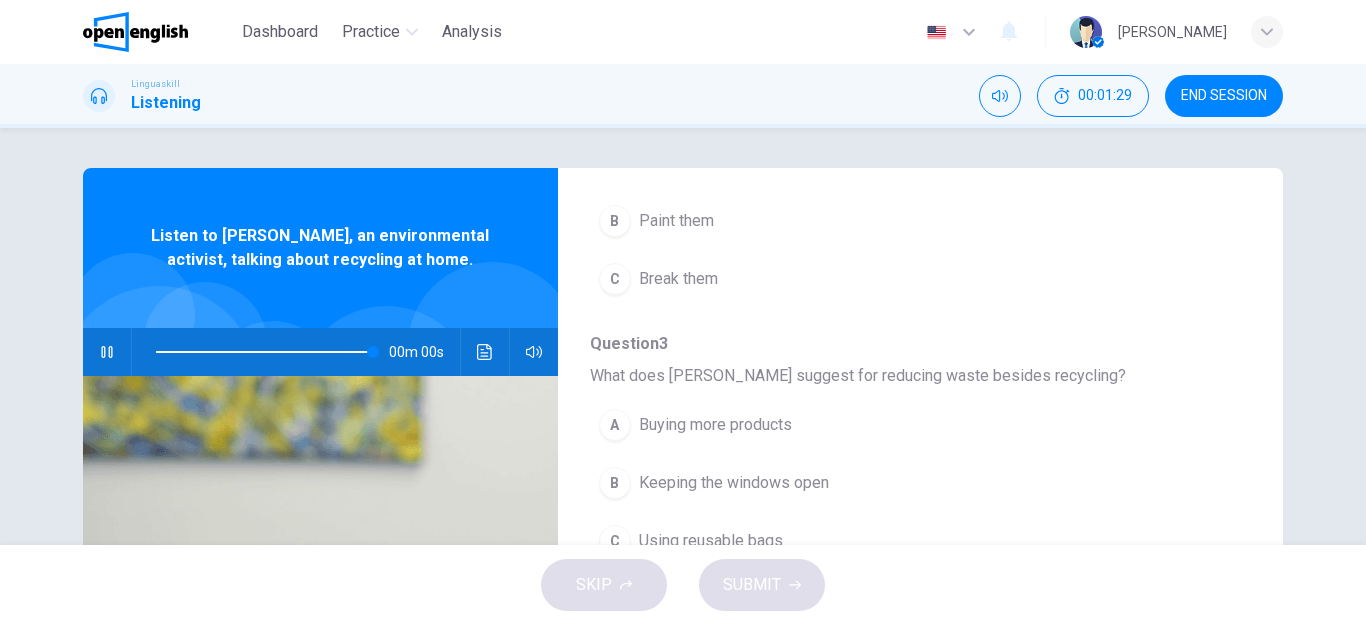 type on "*" 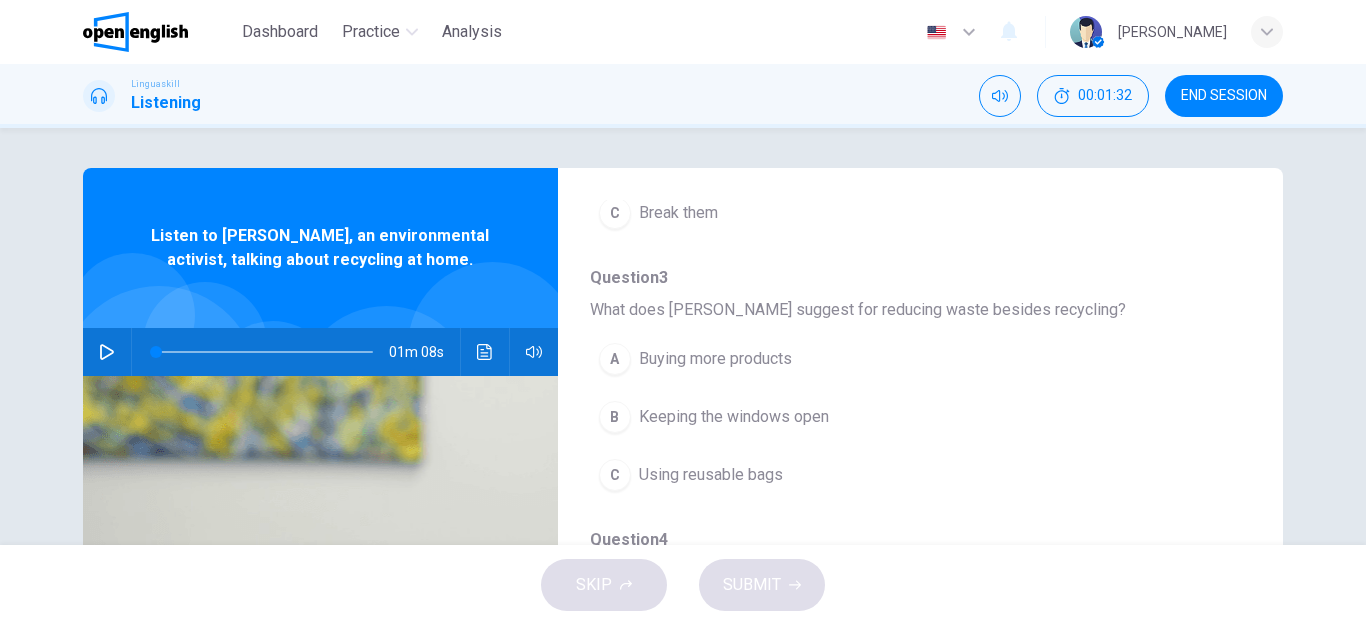 scroll, scrollTop: 700, scrollLeft: 0, axis: vertical 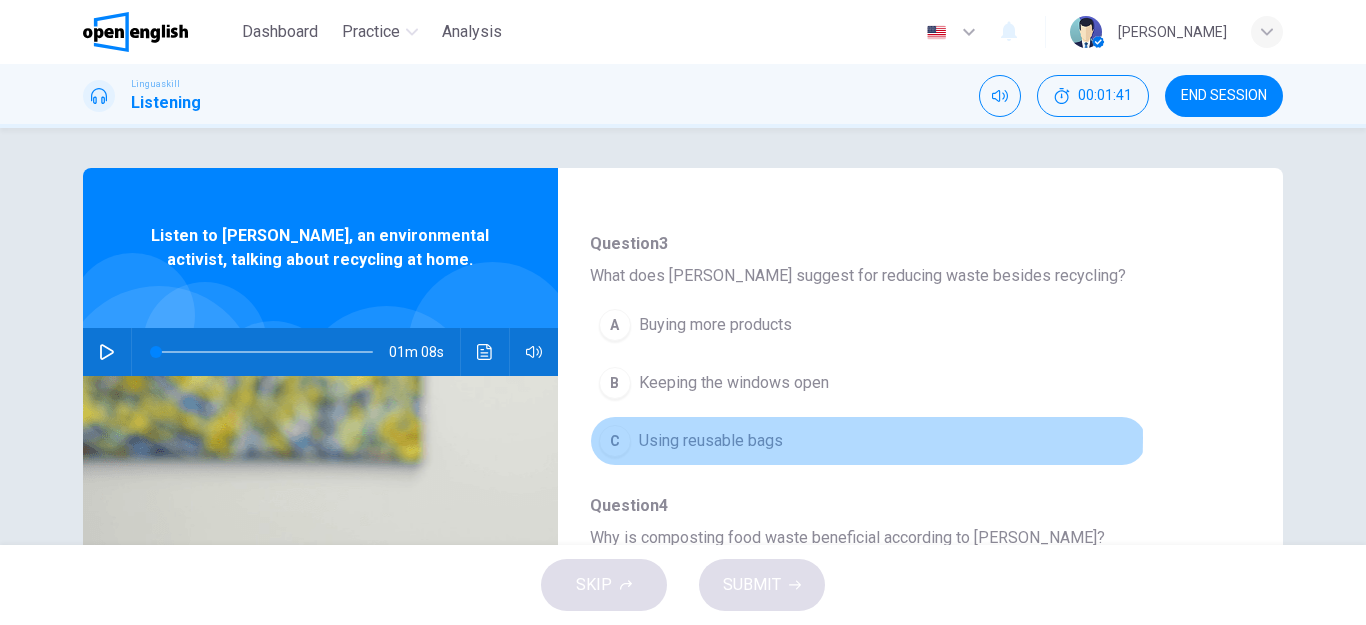 click on "Using reusable bags" at bounding box center (711, 441) 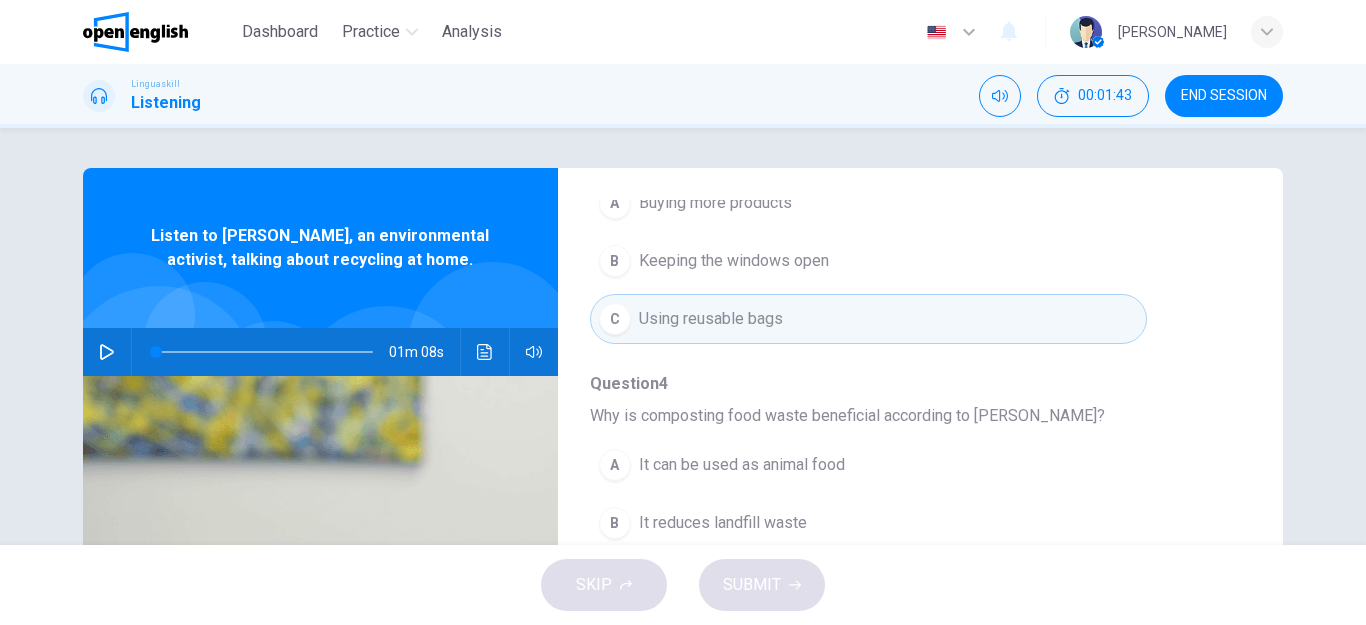scroll, scrollTop: 863, scrollLeft: 0, axis: vertical 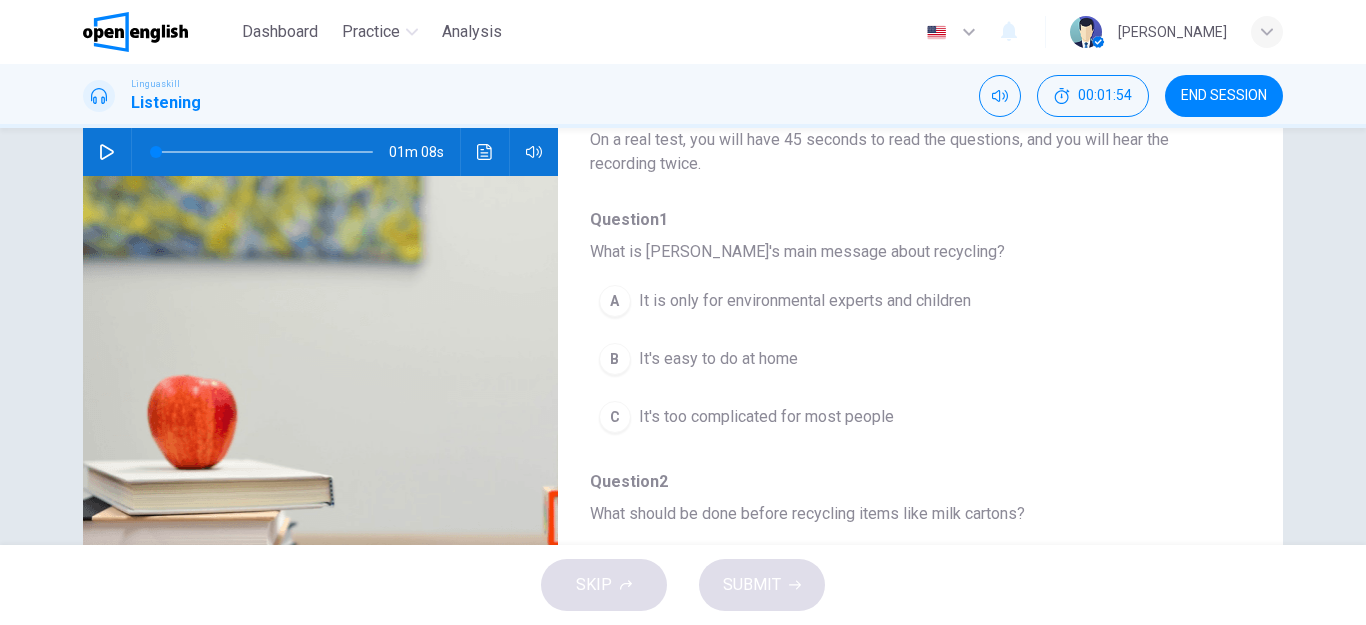 click on "It's easy to do at home" at bounding box center (718, 359) 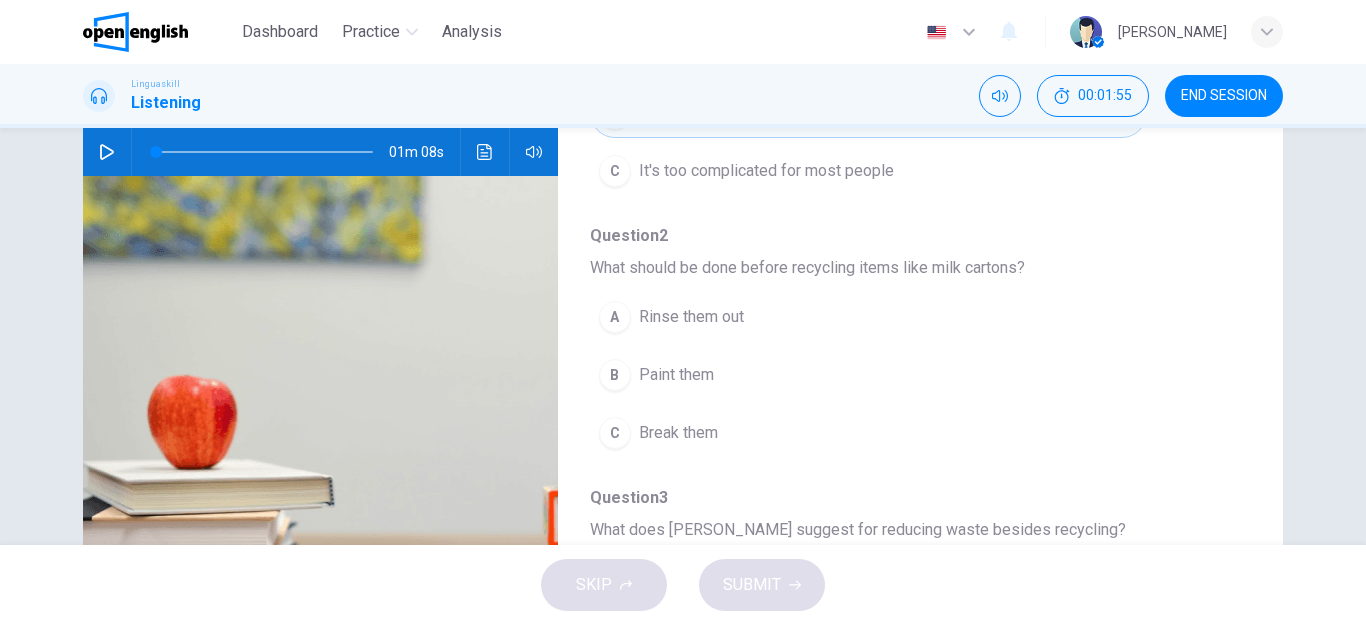 scroll, scrollTop: 300, scrollLeft: 0, axis: vertical 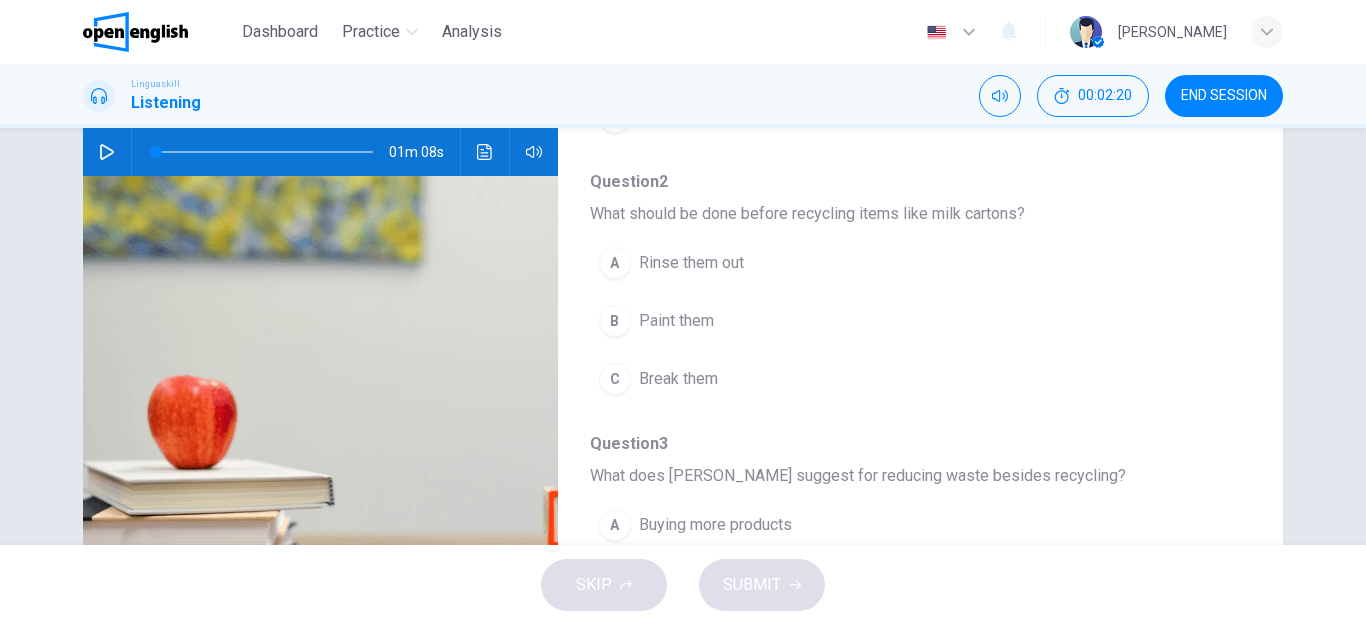 click on "Rinse them out" at bounding box center [691, 263] 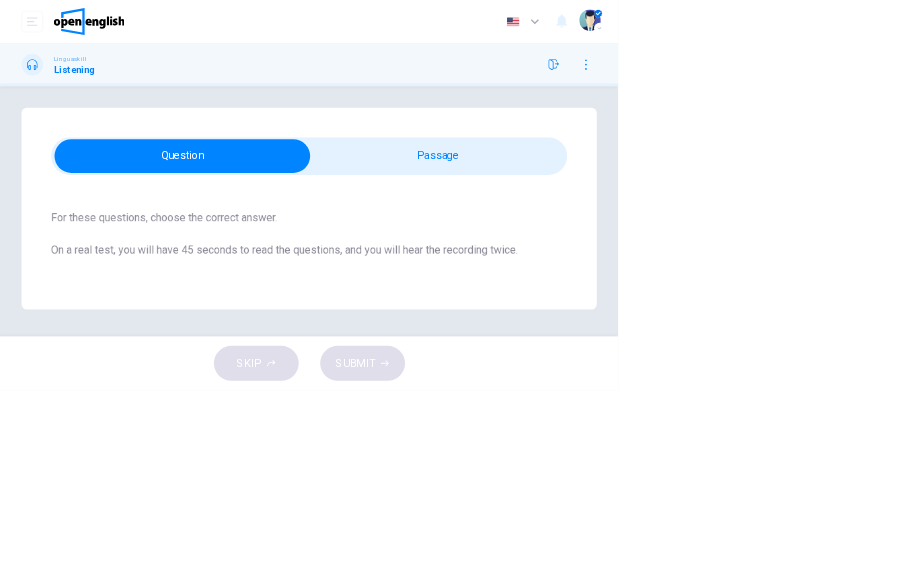 scroll, scrollTop: 0, scrollLeft: 0, axis: both 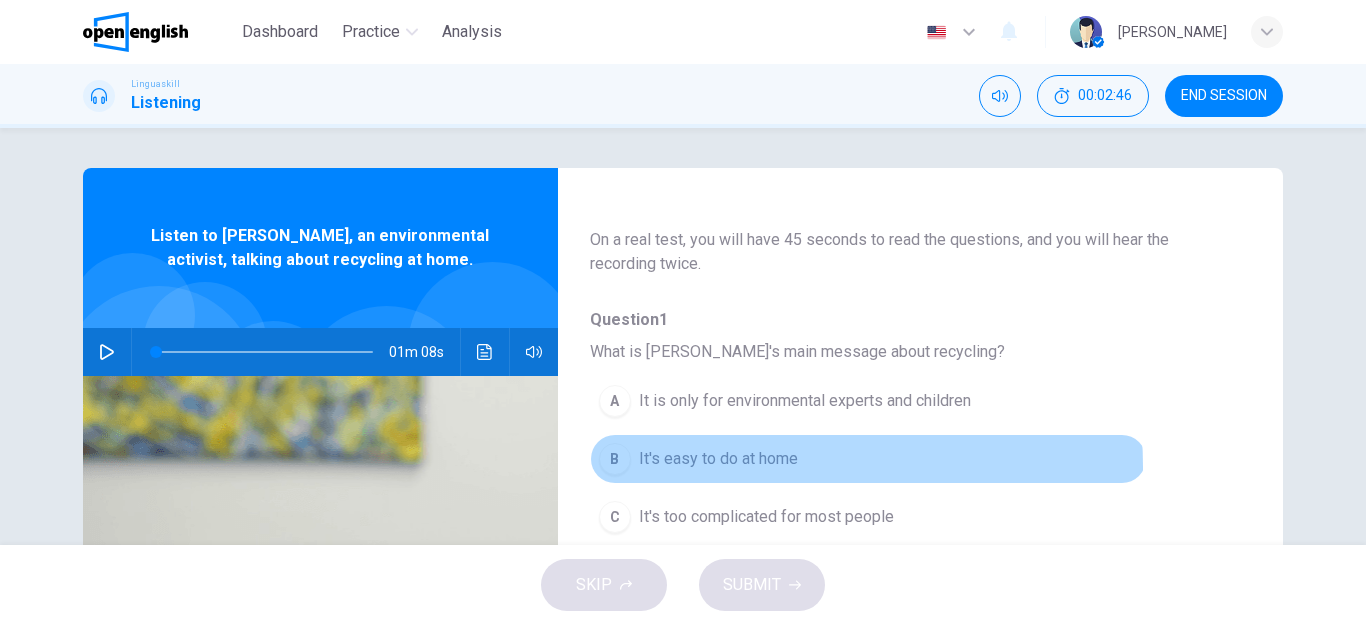 click on "It's easy to do at home" at bounding box center [718, 459] 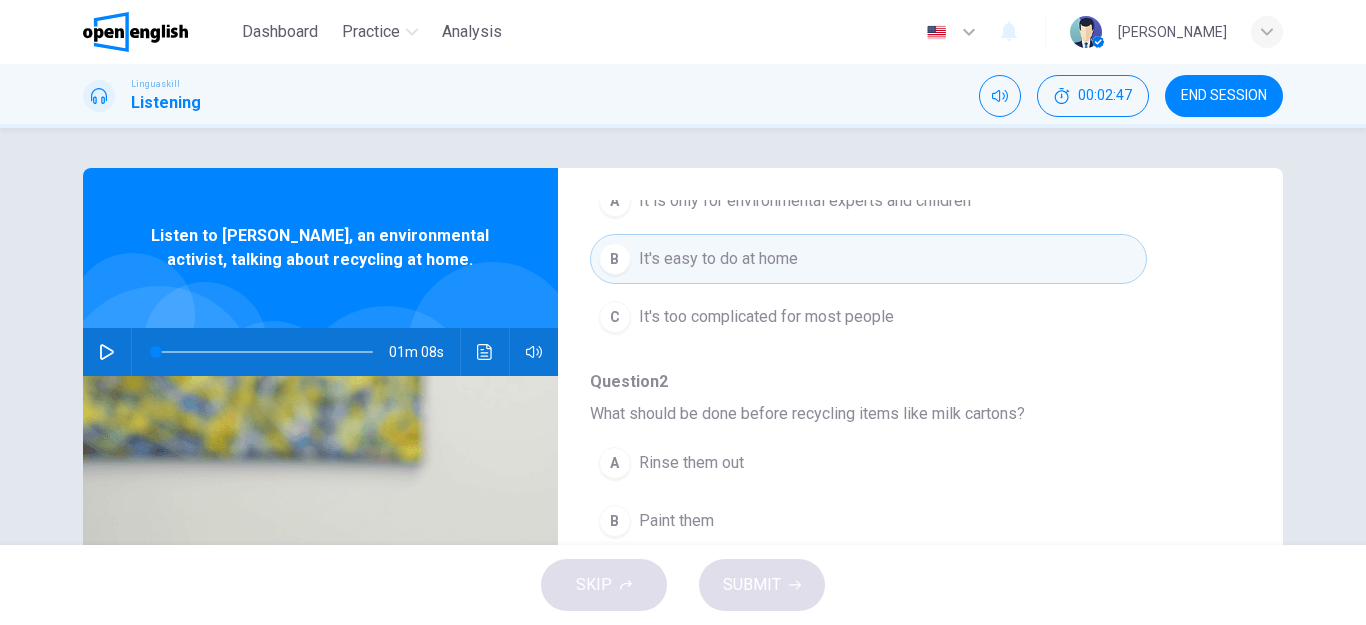 scroll, scrollTop: 400, scrollLeft: 0, axis: vertical 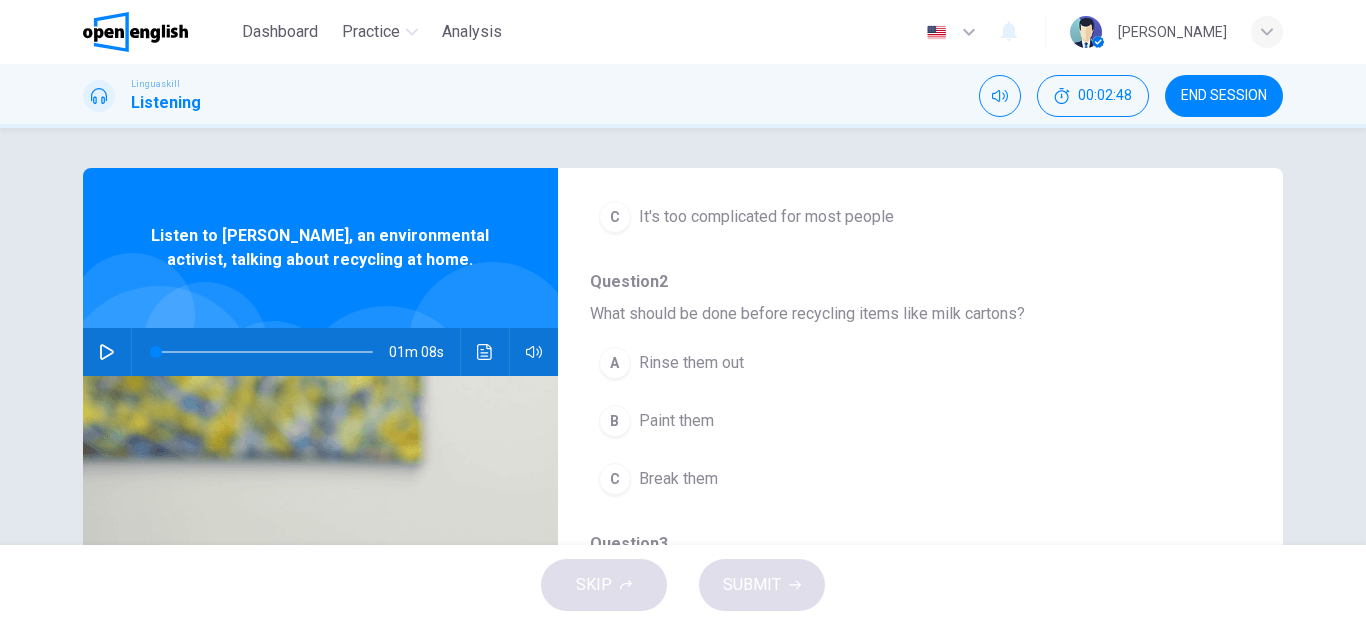 click on "Rinse them out" at bounding box center (691, 363) 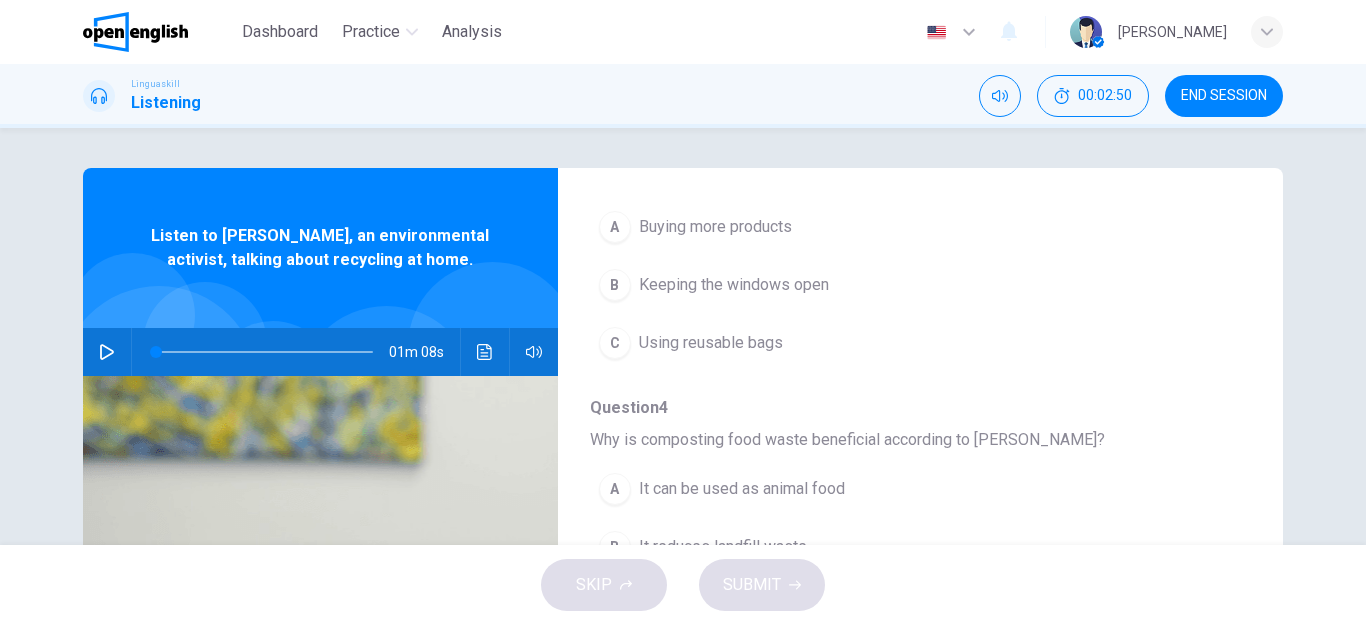 scroll, scrollTop: 800, scrollLeft: 0, axis: vertical 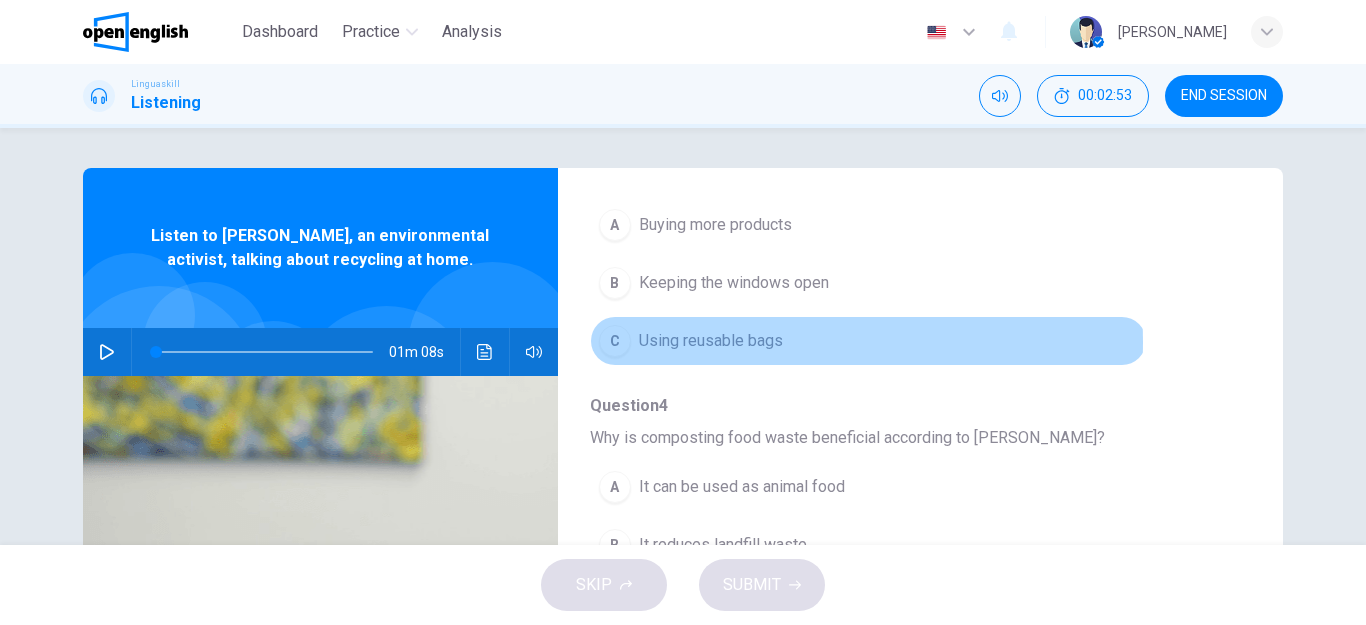 click on "Using reusable bags" at bounding box center [711, 341] 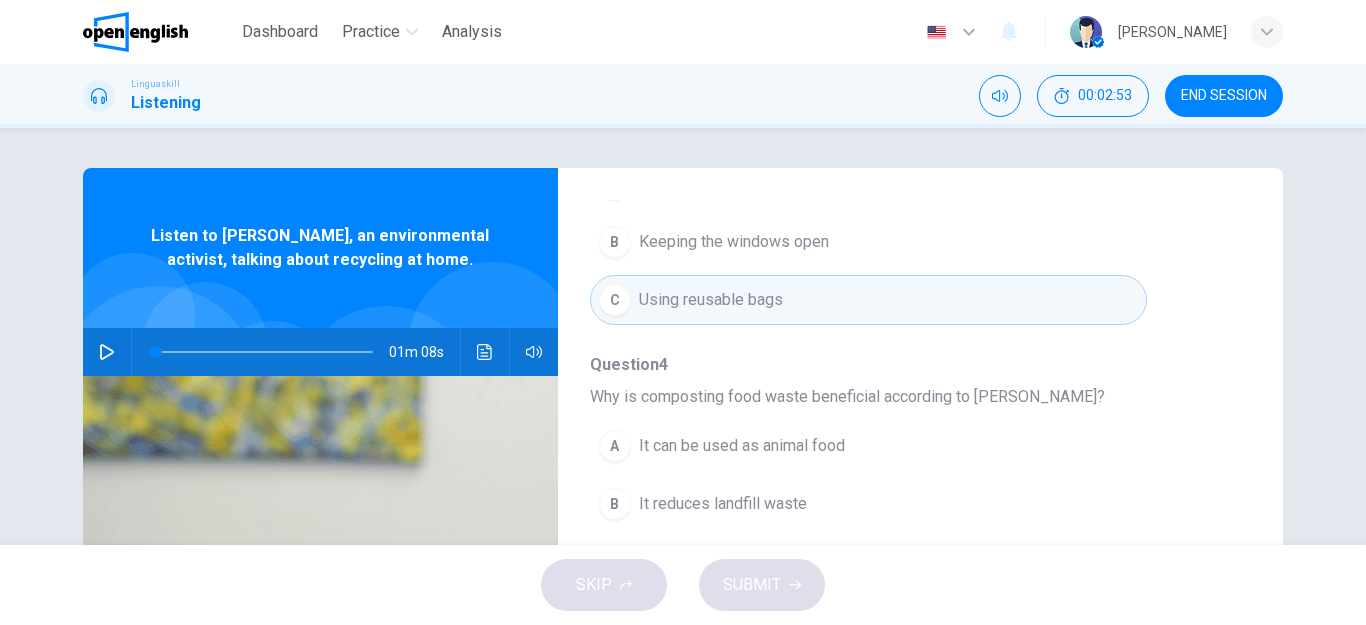 scroll, scrollTop: 863, scrollLeft: 0, axis: vertical 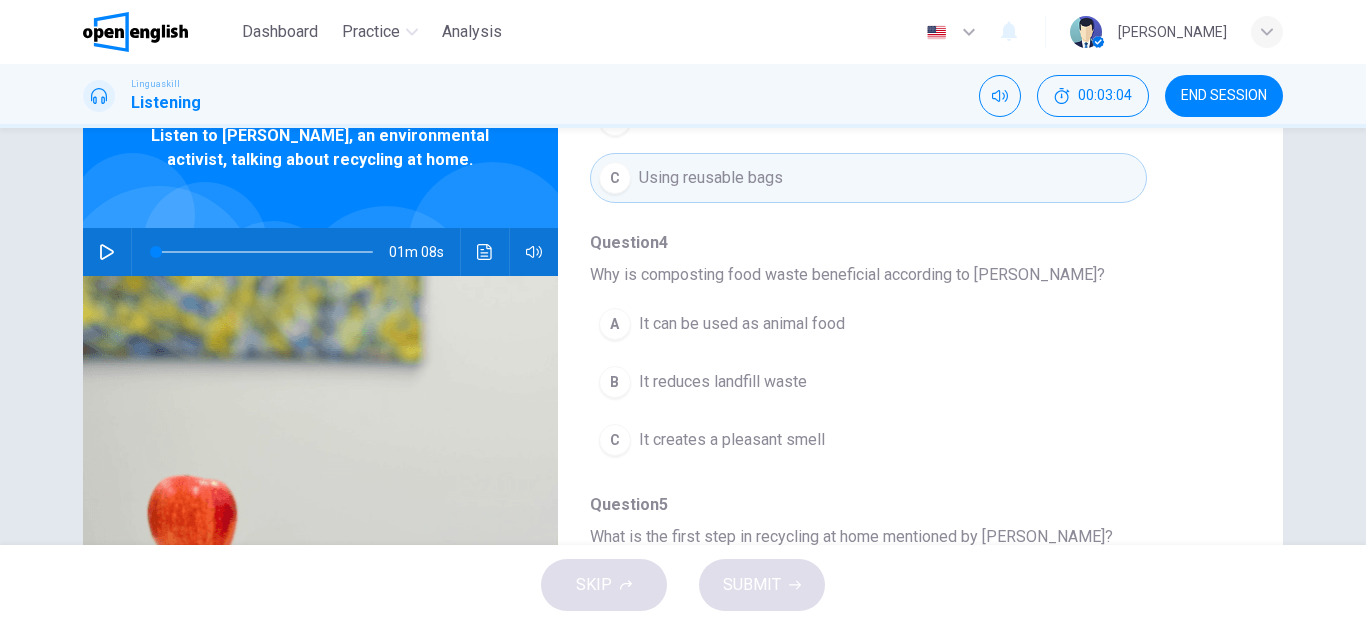 click on "It reduces landfill waste" at bounding box center (723, 382) 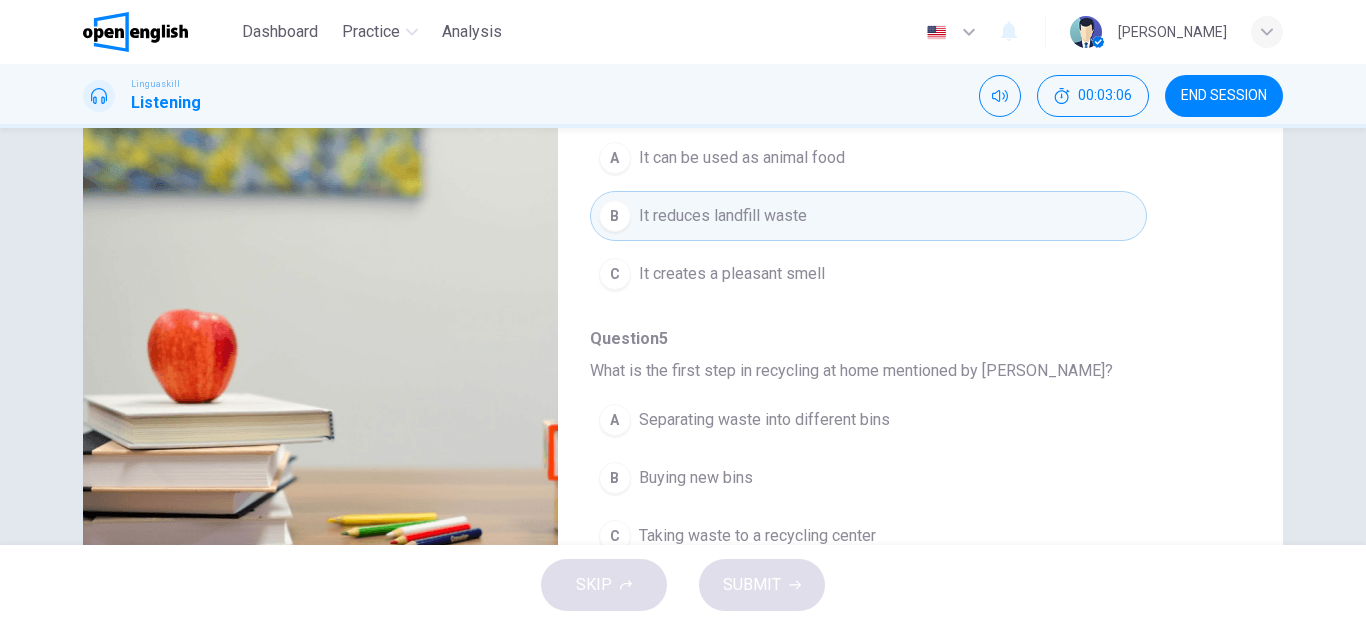 scroll, scrollTop: 300, scrollLeft: 0, axis: vertical 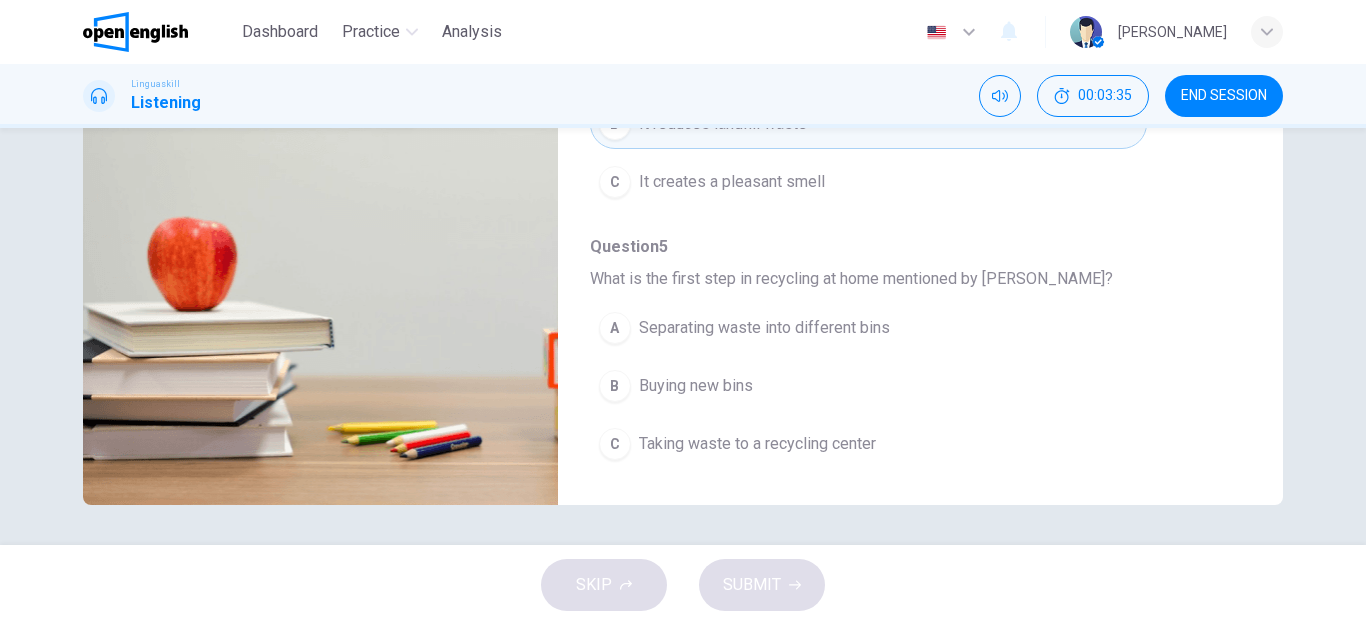 click on "Separating waste into different bins" at bounding box center [764, 328] 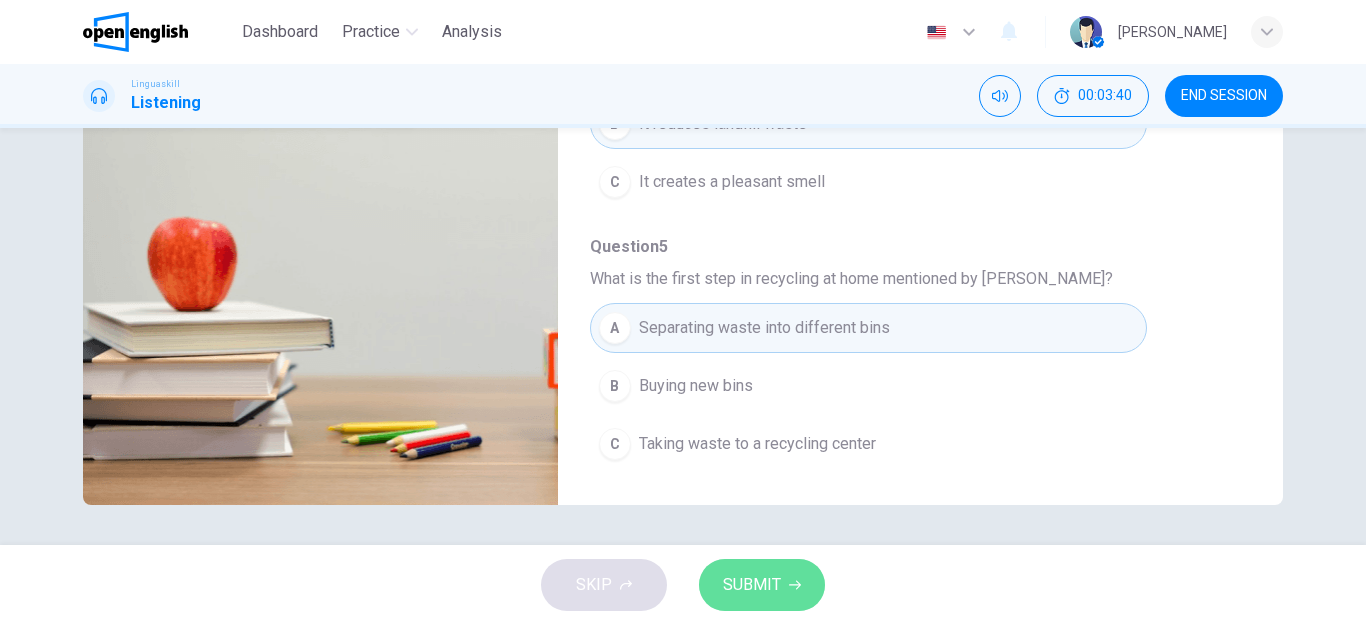click on "SUBMIT" at bounding box center (752, 585) 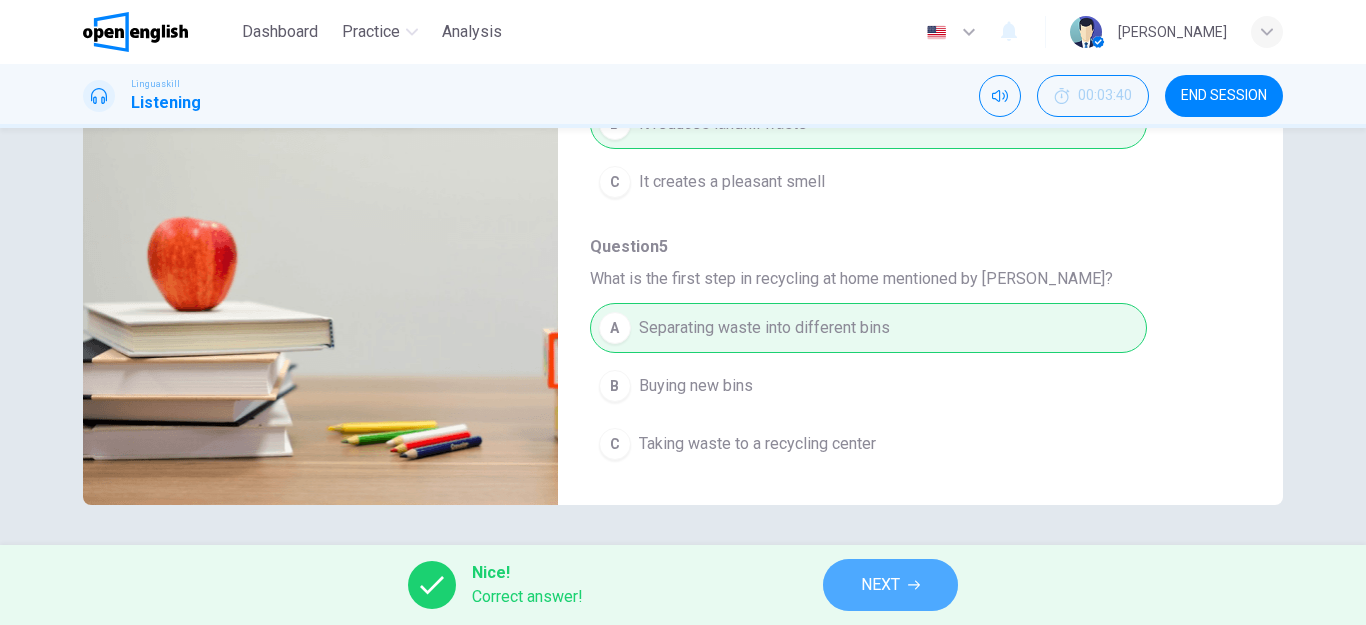 click on "NEXT" at bounding box center [890, 585] 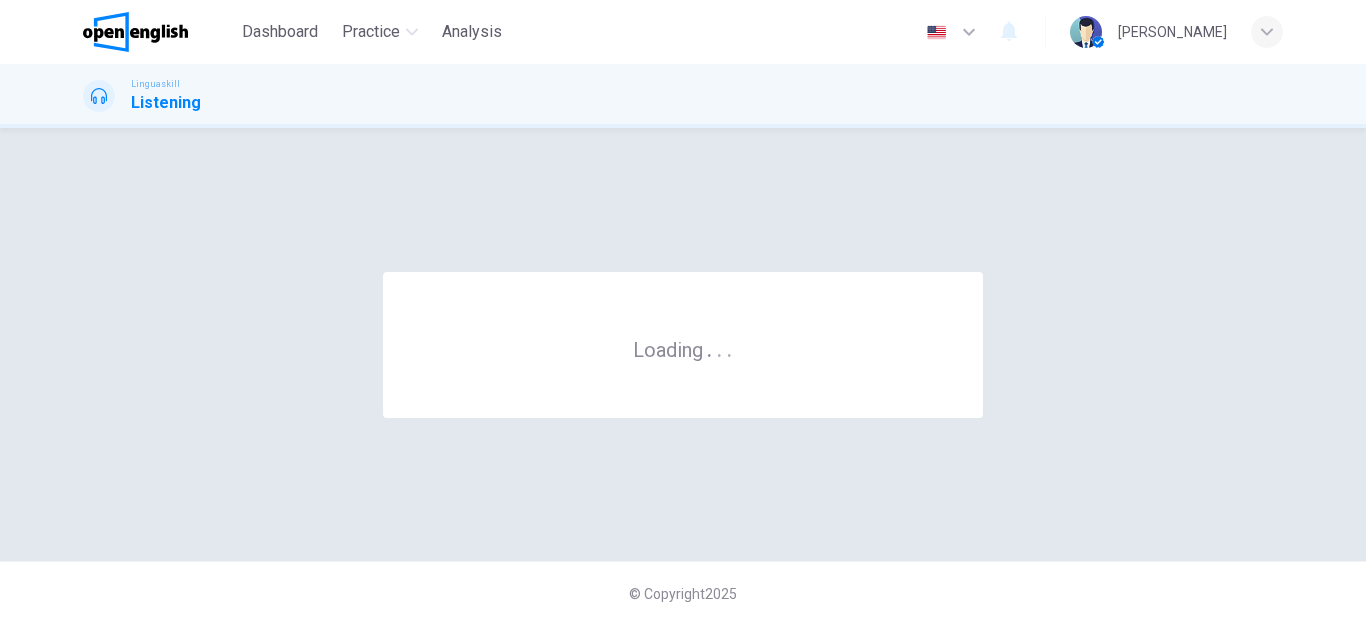 scroll, scrollTop: 0, scrollLeft: 0, axis: both 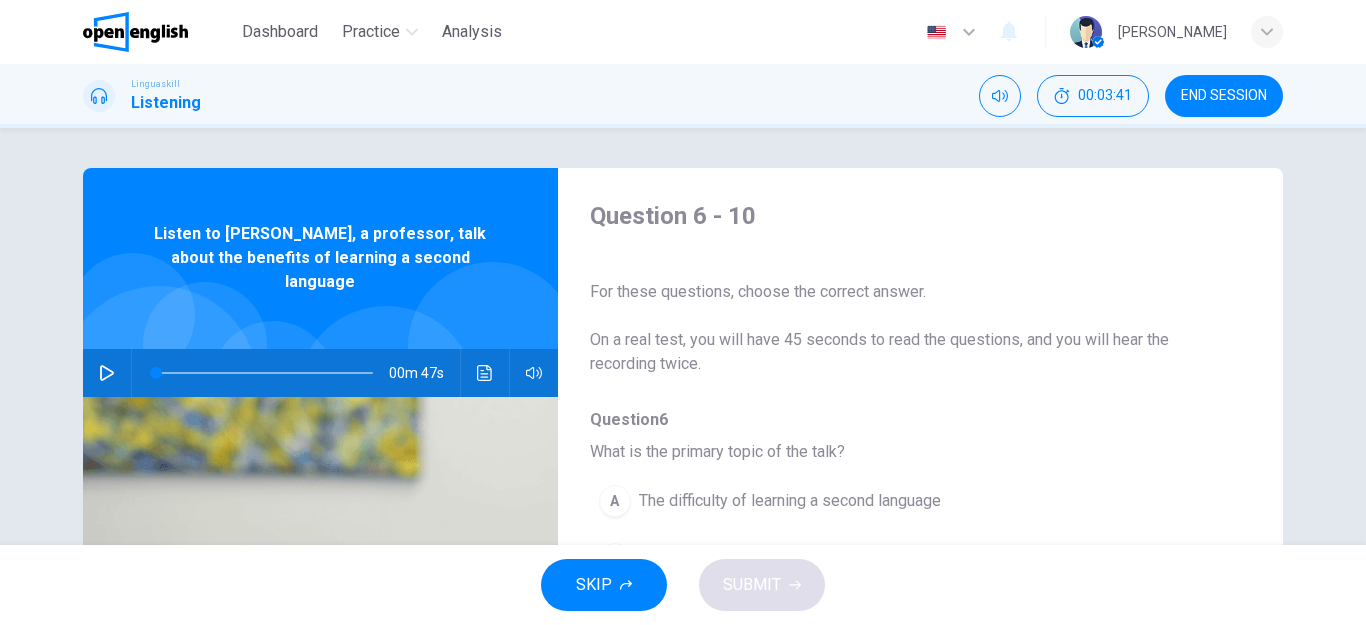 click 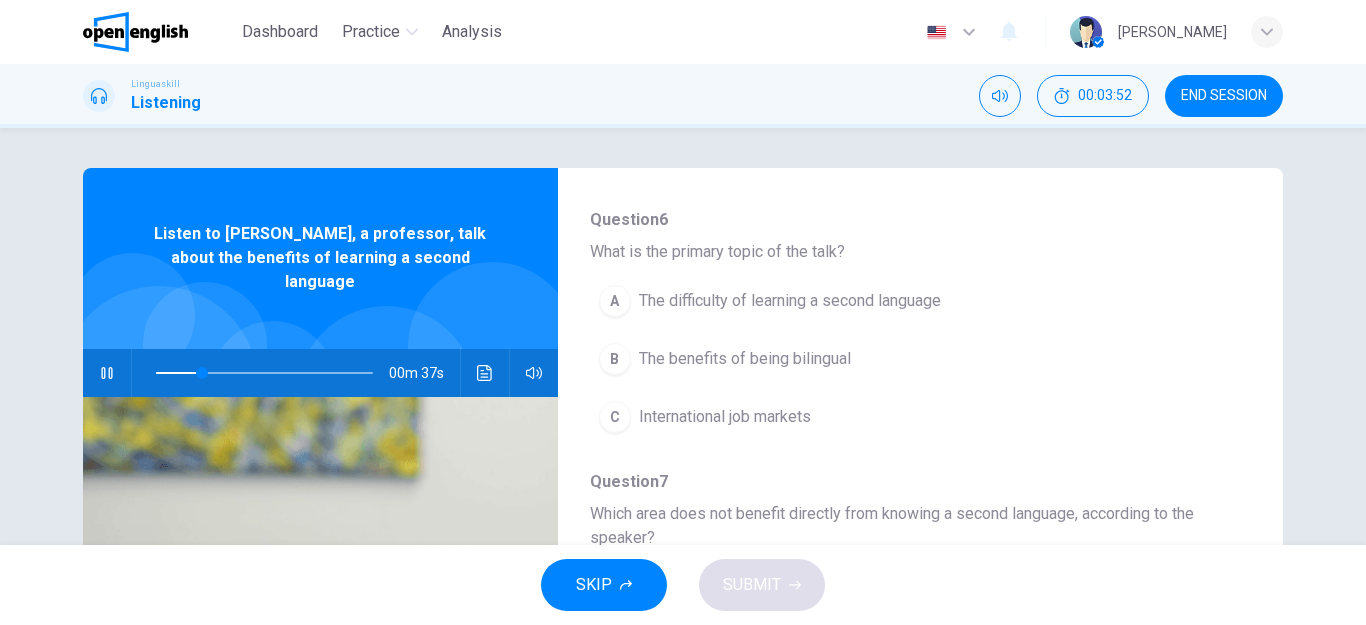 scroll, scrollTop: 0, scrollLeft: 0, axis: both 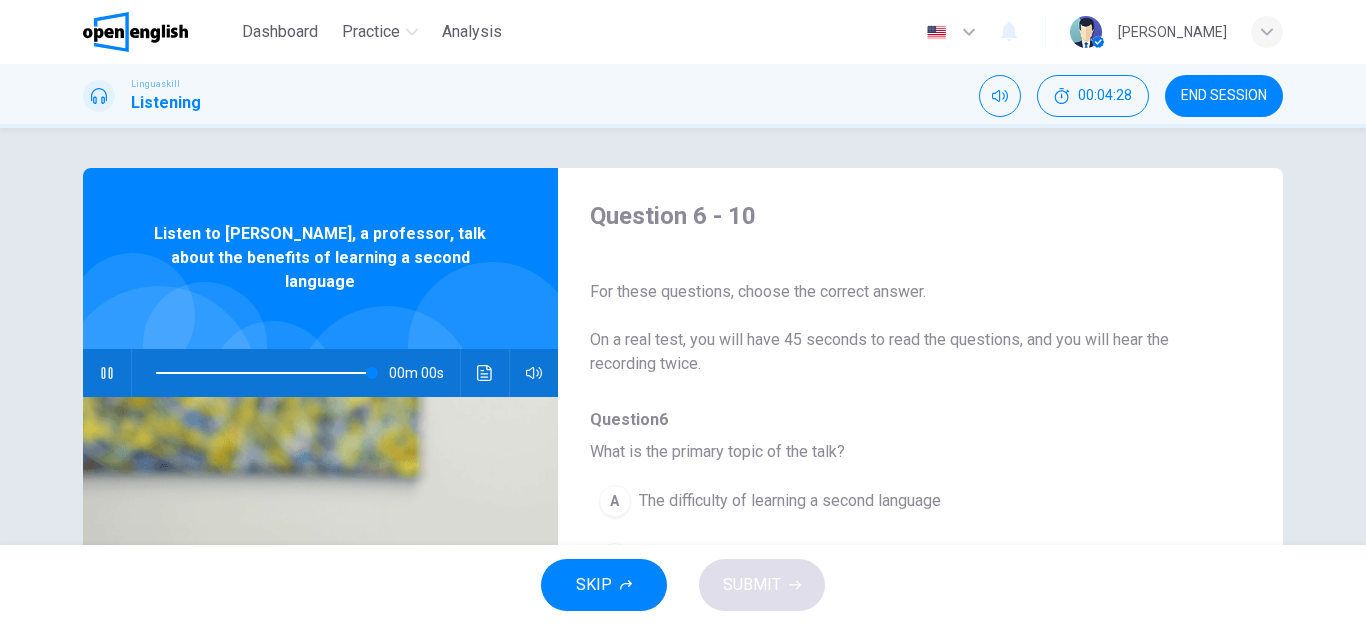 type on "*" 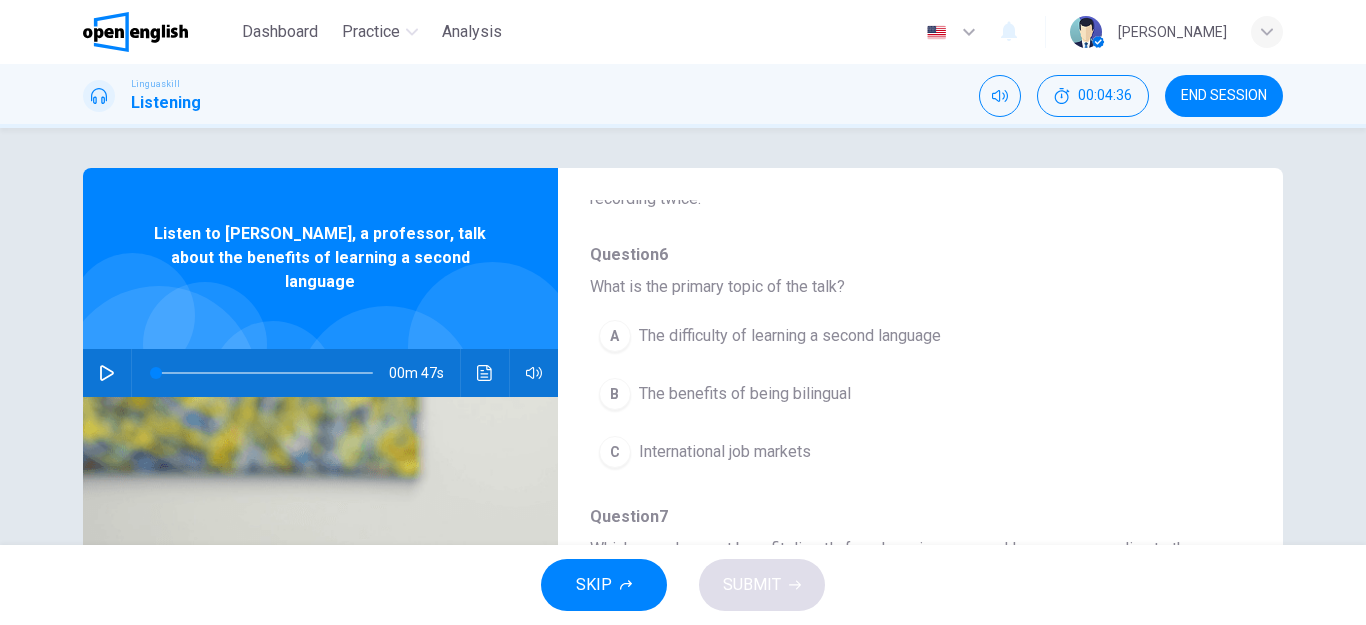 scroll, scrollTop: 200, scrollLeft: 0, axis: vertical 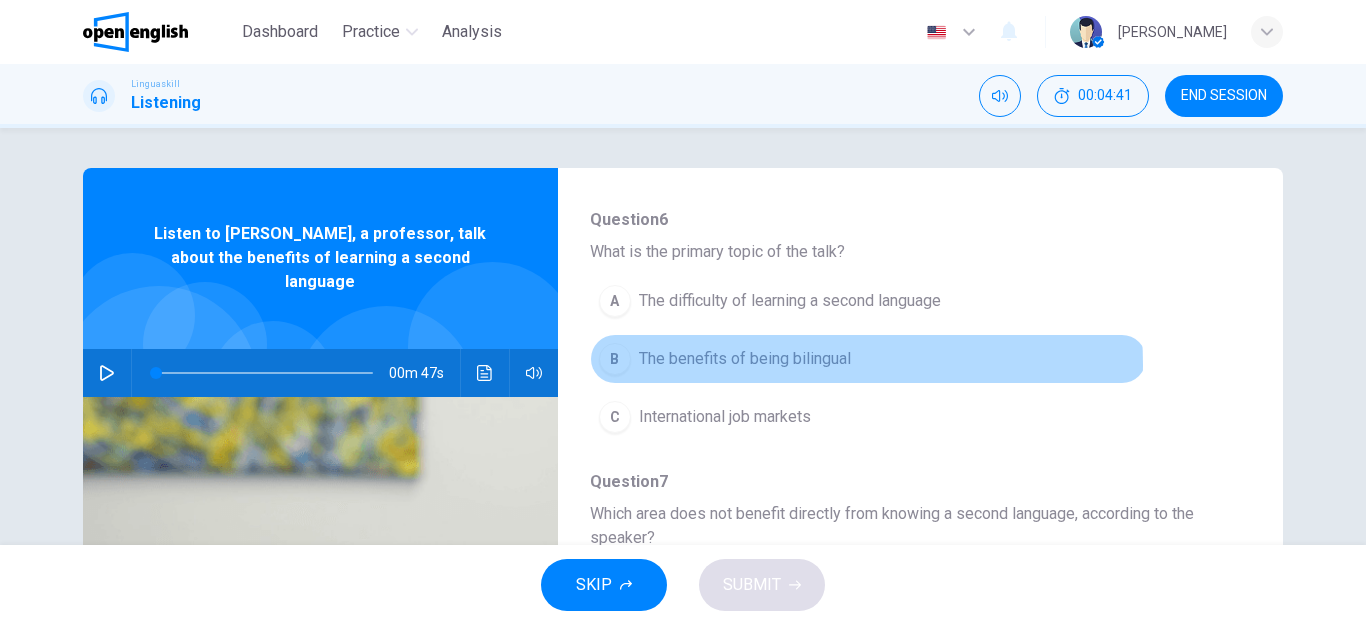 click on "The benefits of being bilingual" at bounding box center [745, 359] 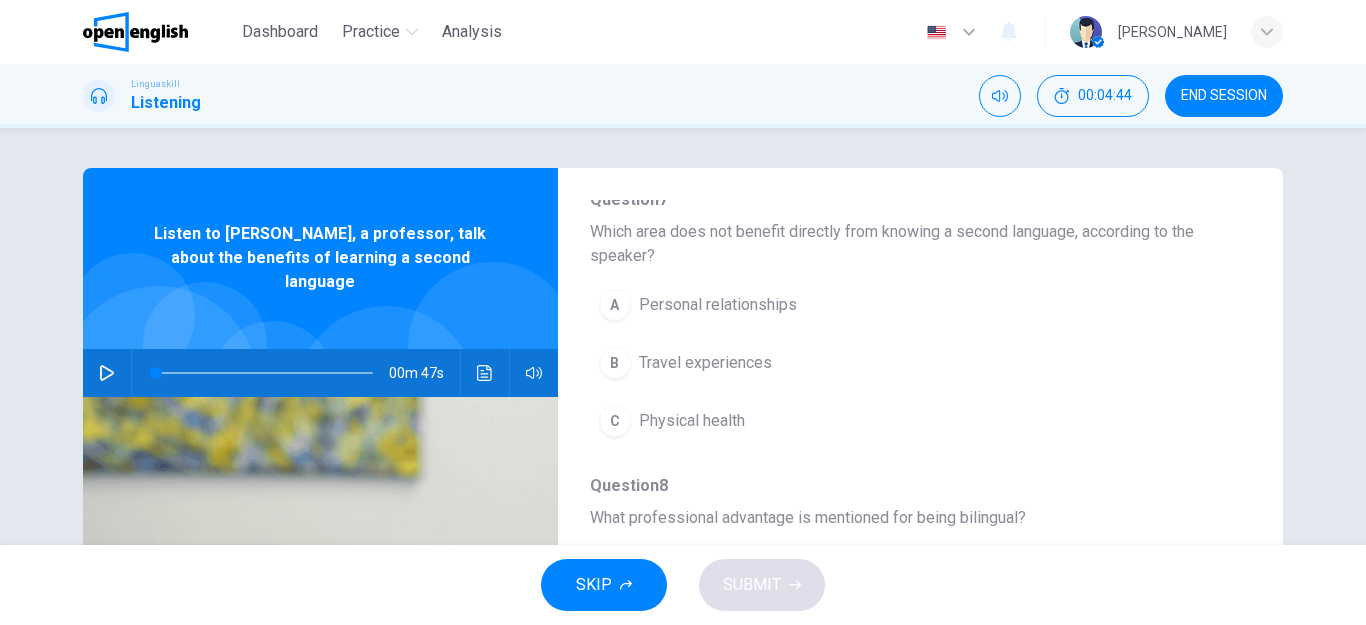 scroll, scrollTop: 500, scrollLeft: 0, axis: vertical 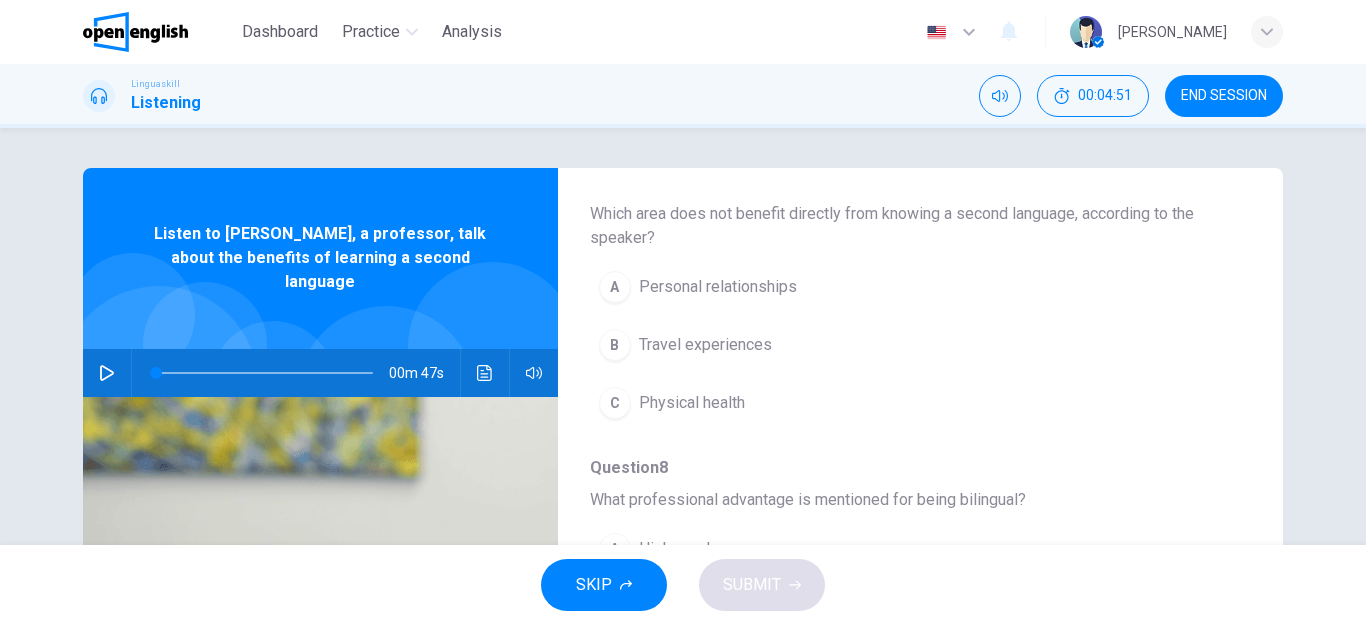 click on "Physical health" at bounding box center [692, 403] 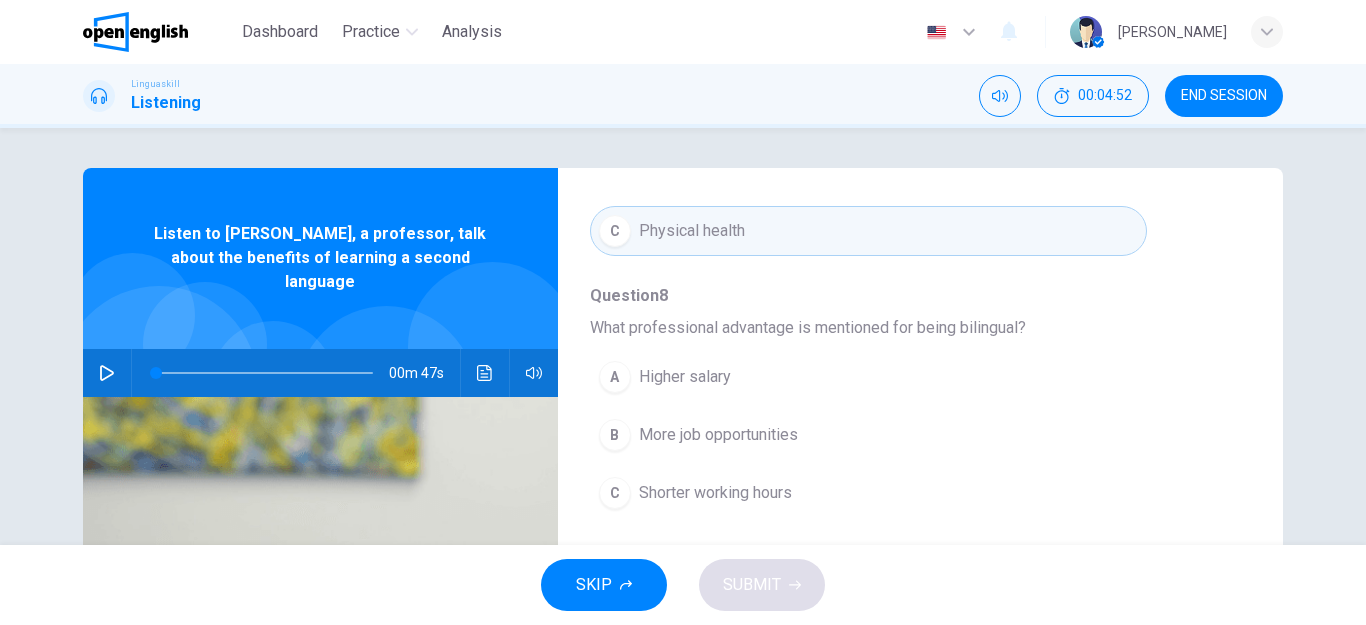 scroll, scrollTop: 700, scrollLeft: 0, axis: vertical 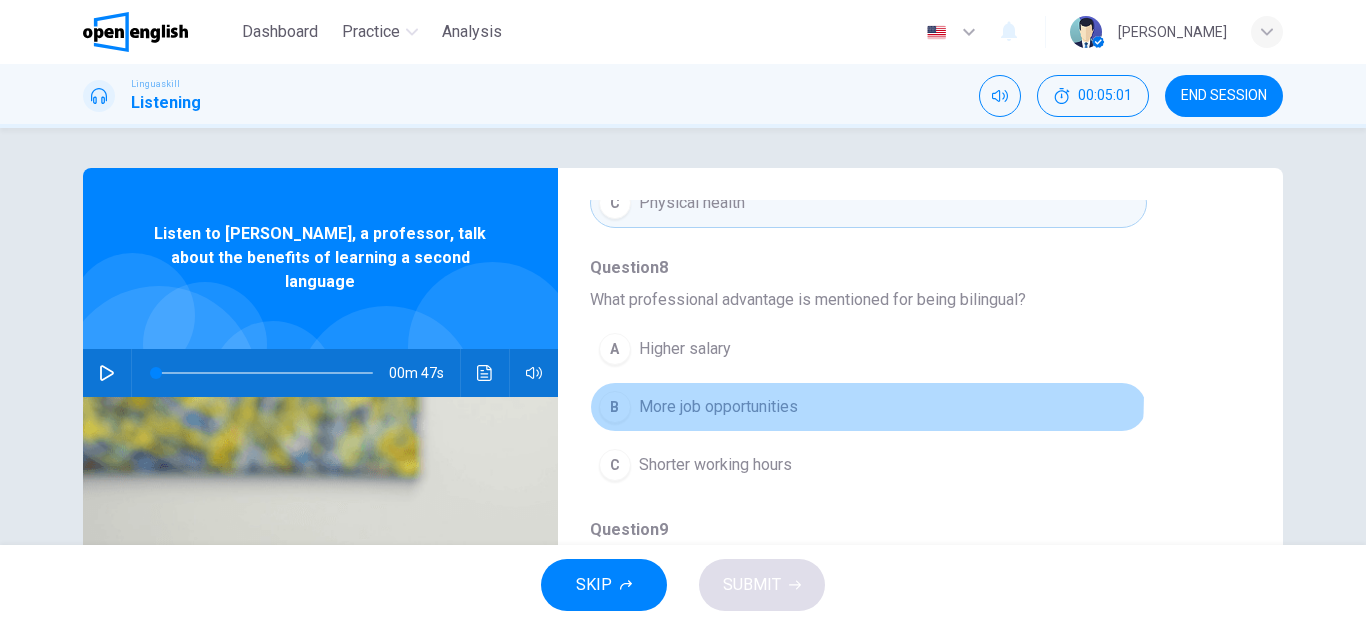 click on "B More job opportunities" at bounding box center (868, 407) 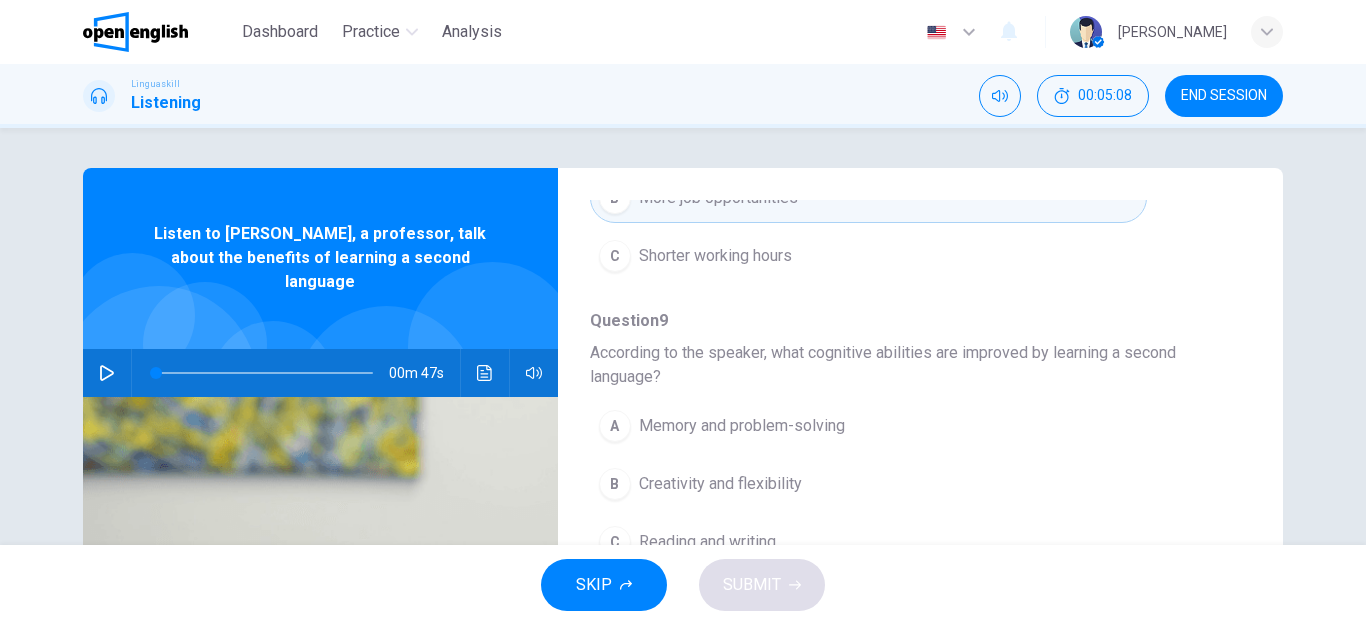 scroll, scrollTop: 911, scrollLeft: 0, axis: vertical 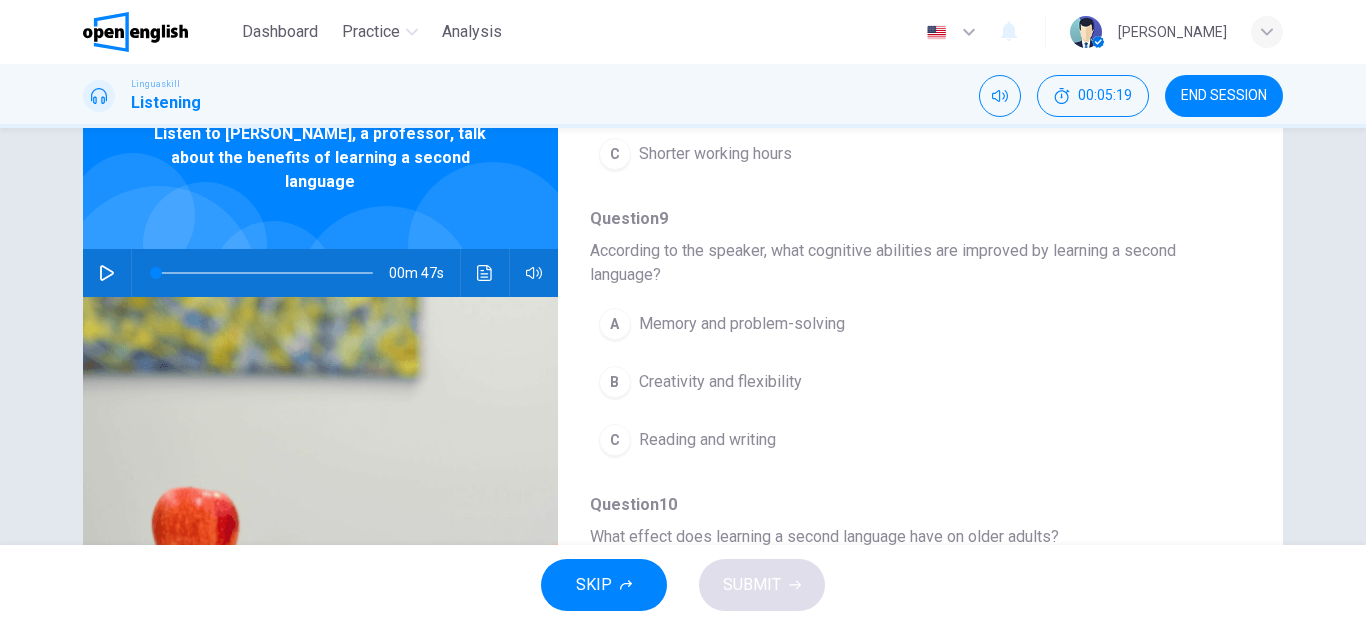 click on "Memory and problem-solving" at bounding box center (742, 324) 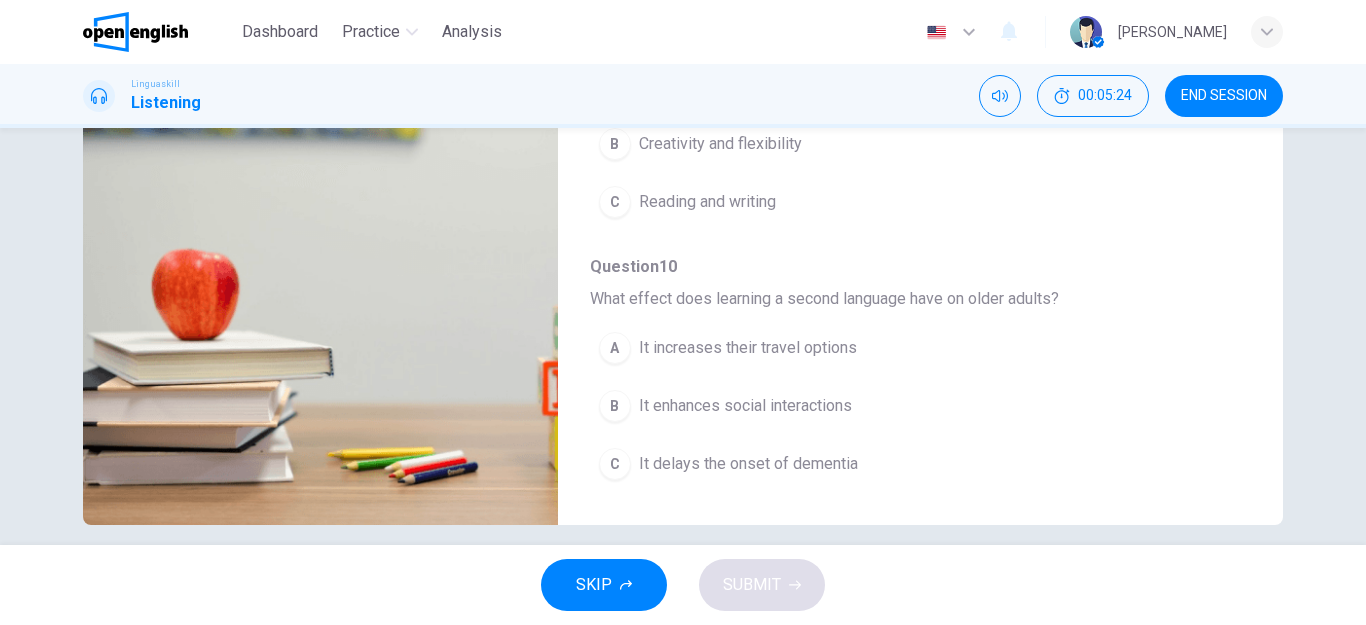 scroll, scrollTop: 358, scrollLeft: 0, axis: vertical 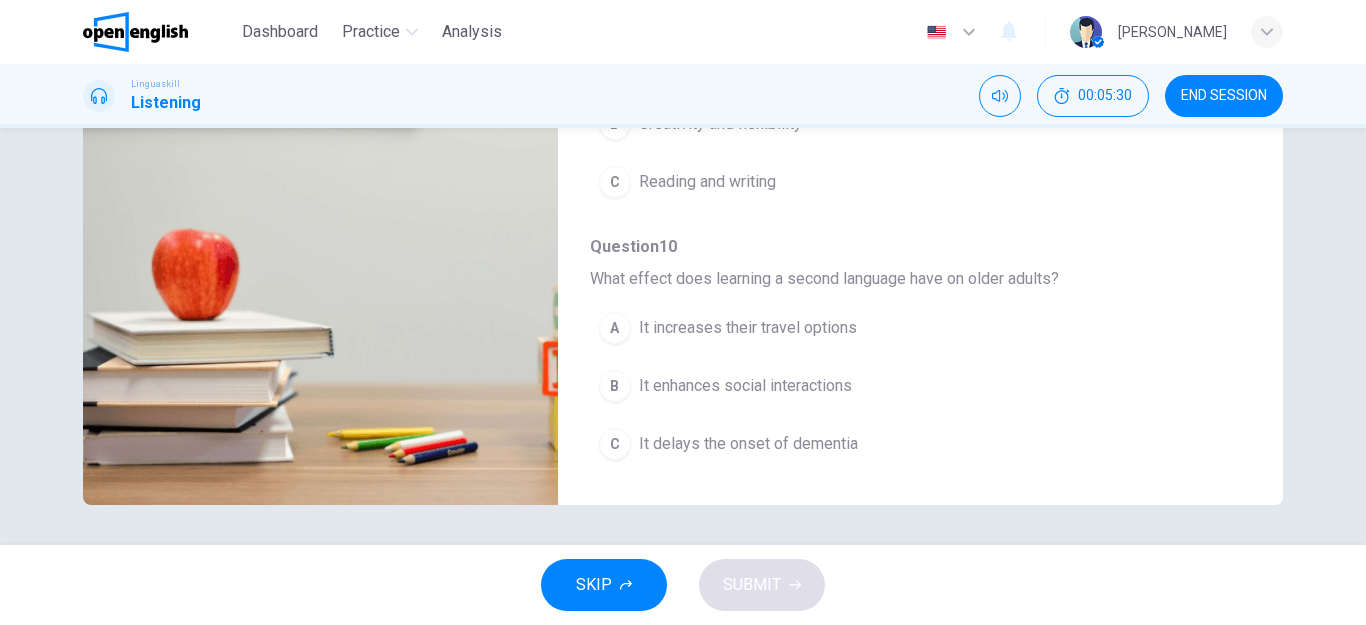 click on "It enhances social interactions" at bounding box center (745, 386) 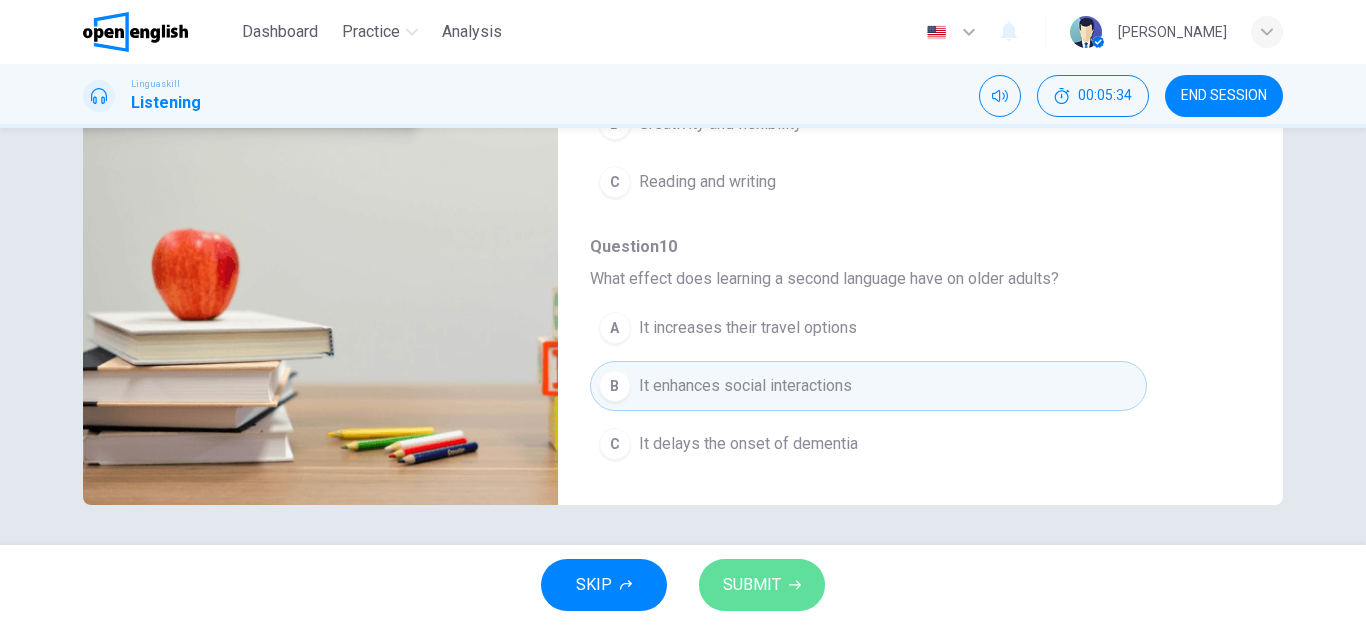click on "SUBMIT" at bounding box center [752, 585] 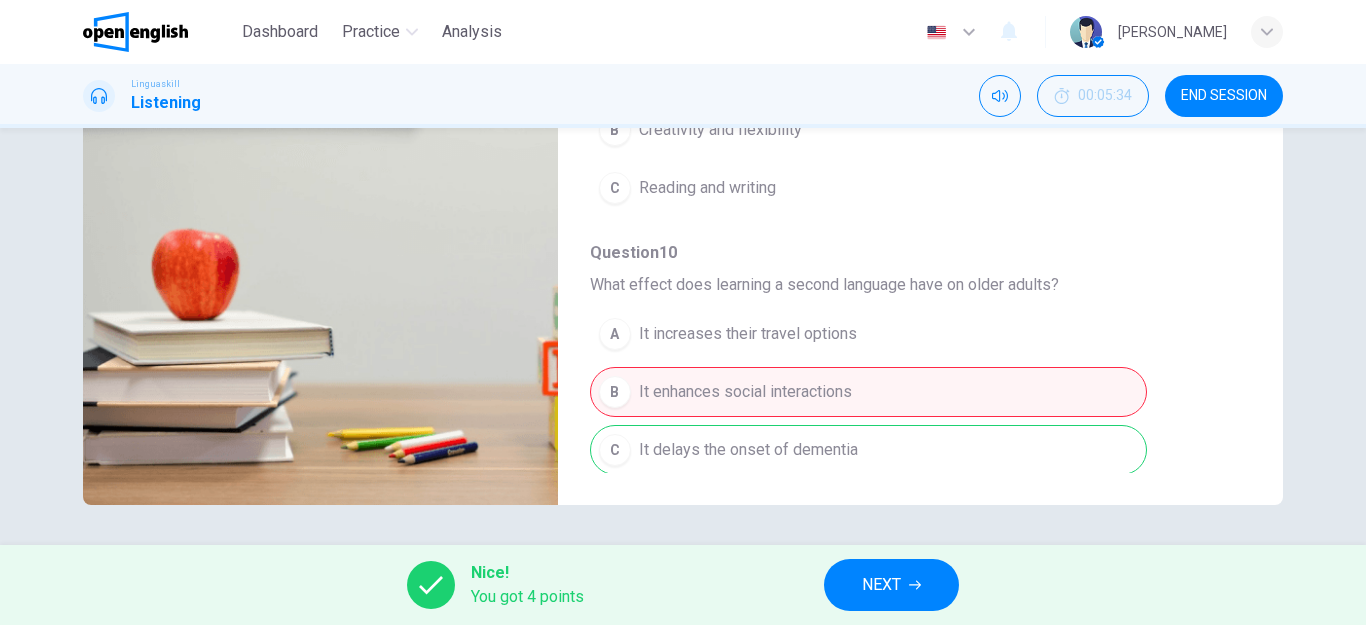 scroll, scrollTop: 911, scrollLeft: 0, axis: vertical 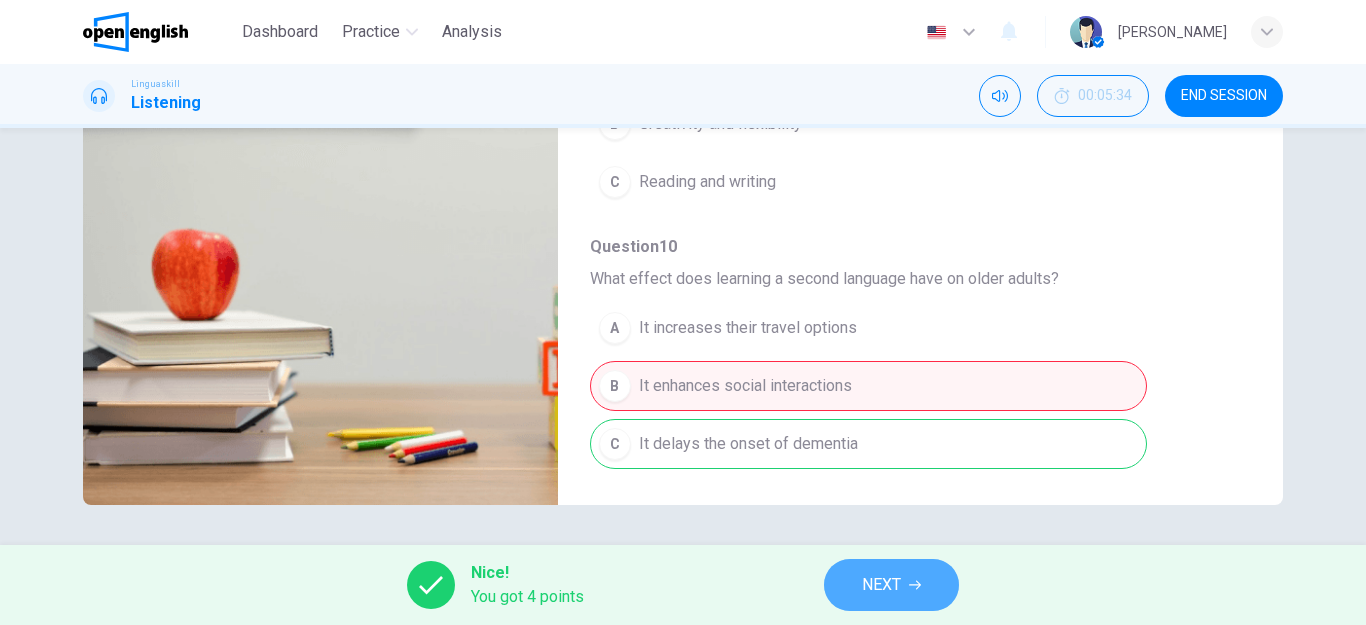 click on "NEXT" at bounding box center [881, 585] 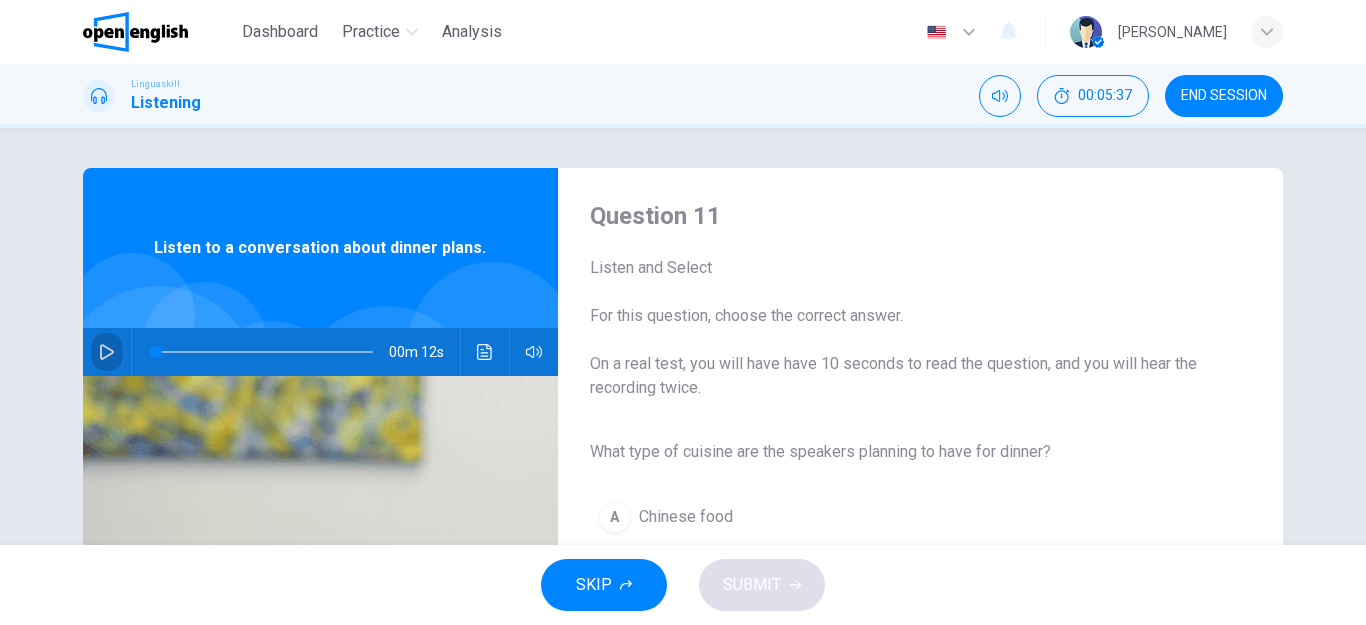click 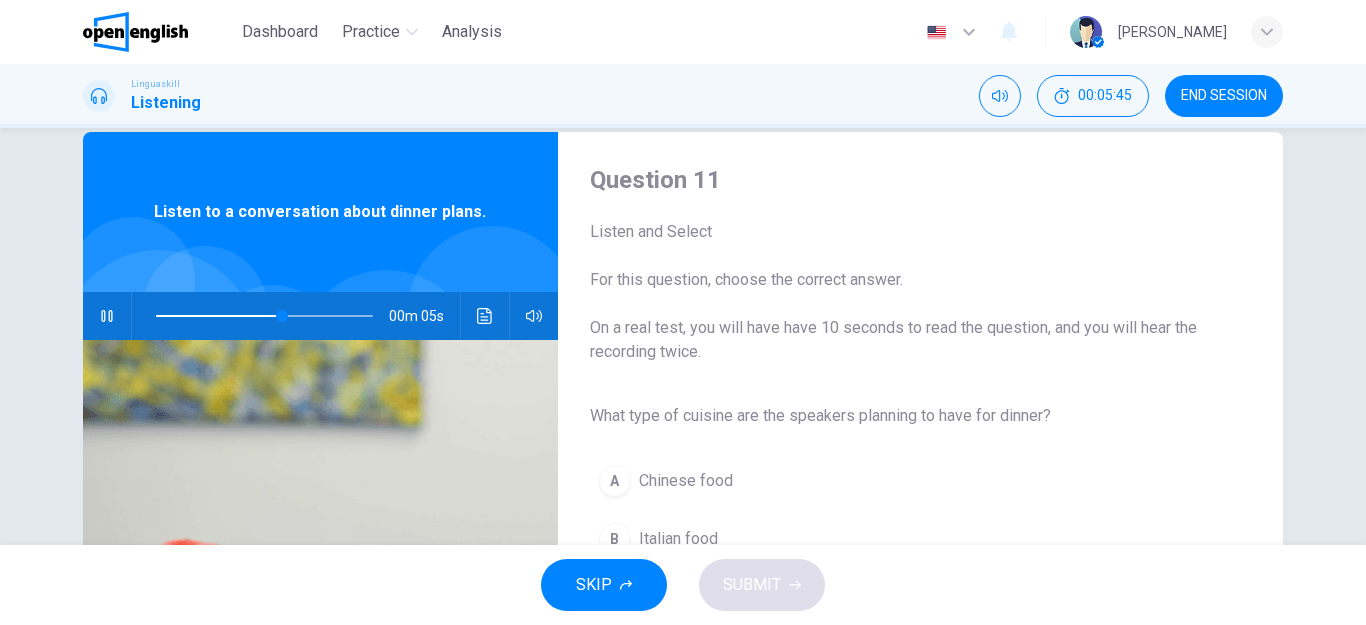 scroll, scrollTop: 0, scrollLeft: 0, axis: both 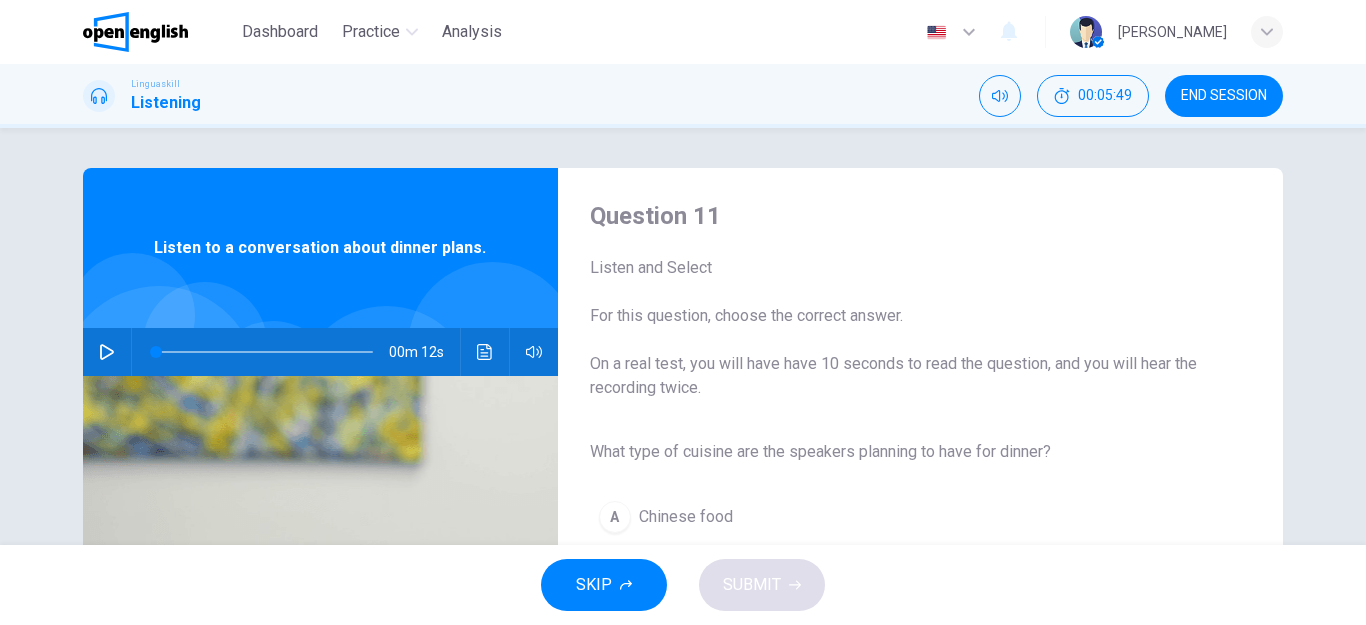 click 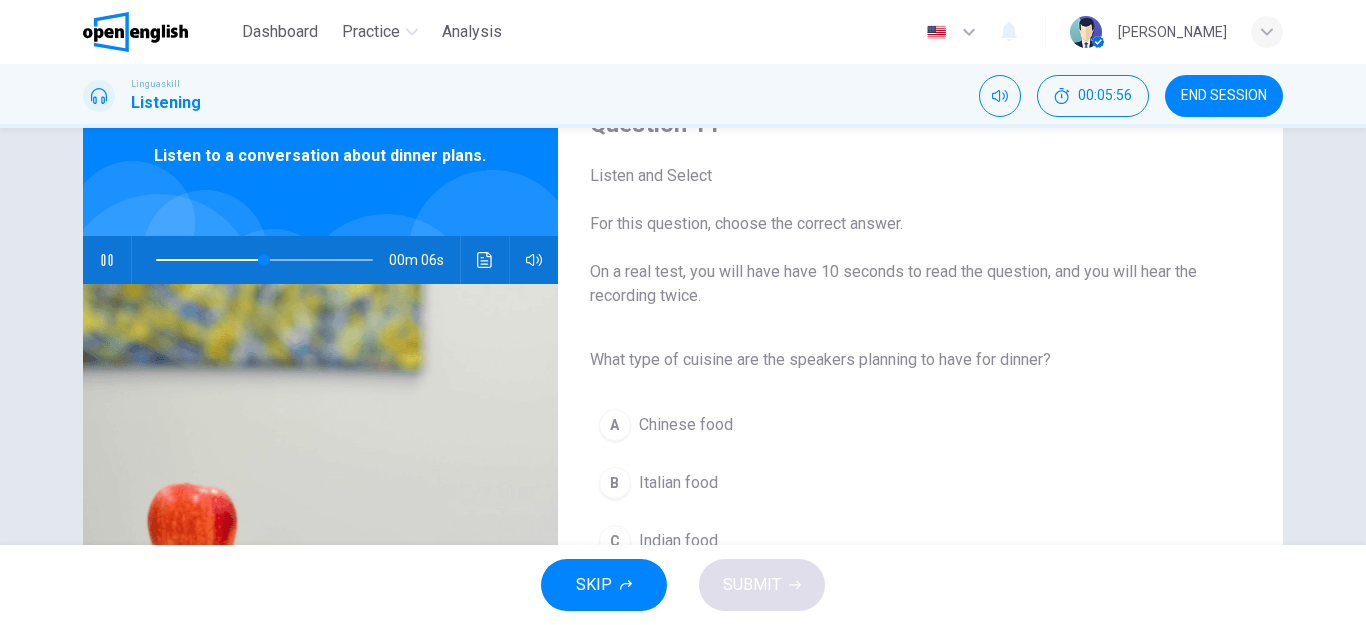 scroll, scrollTop: 200, scrollLeft: 0, axis: vertical 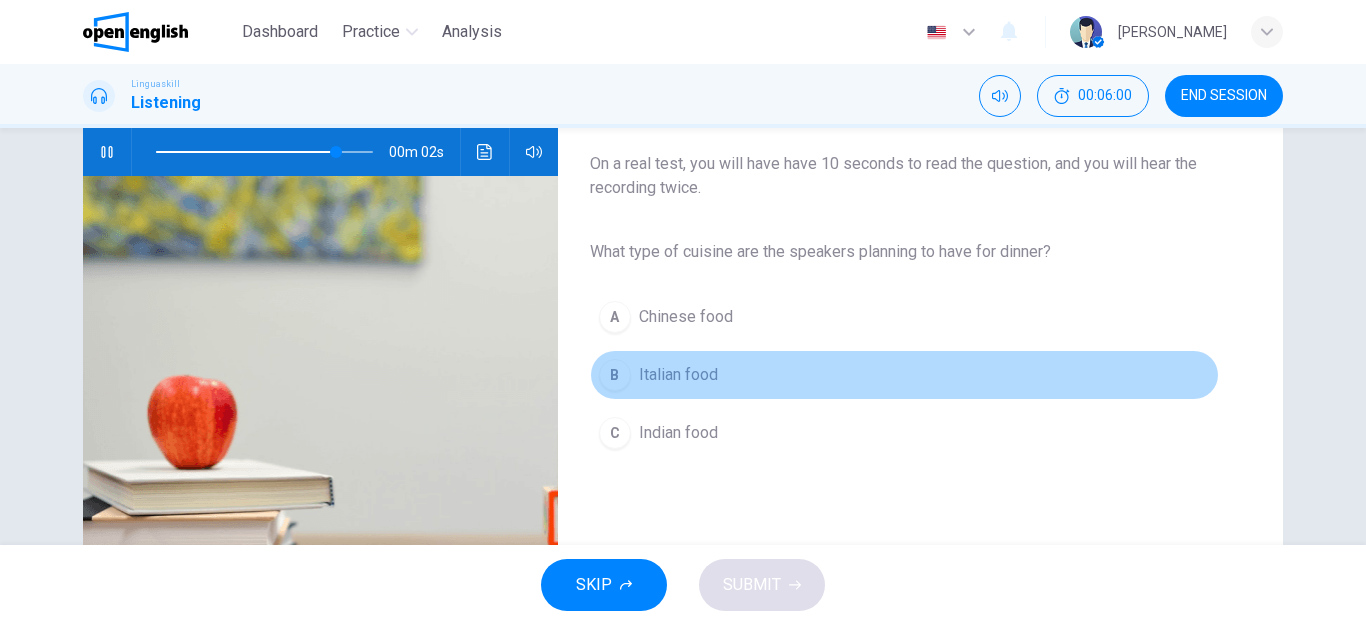 click on "Italian food" at bounding box center (678, 375) 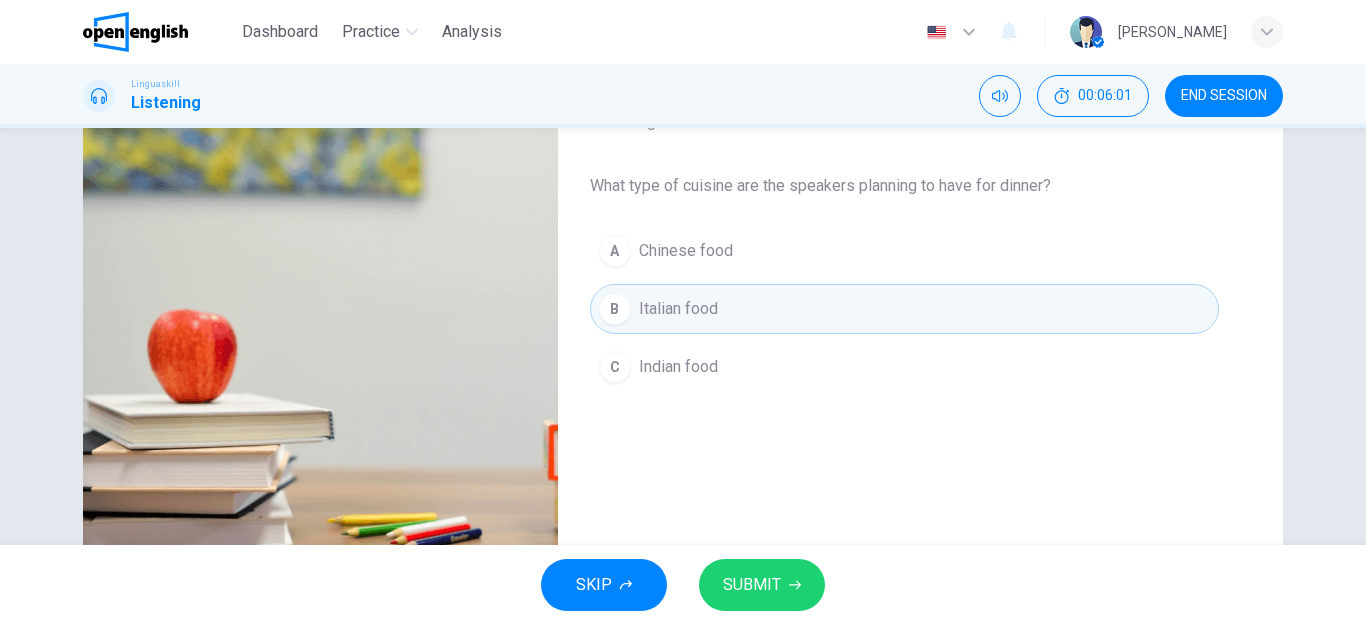 scroll, scrollTop: 358, scrollLeft: 0, axis: vertical 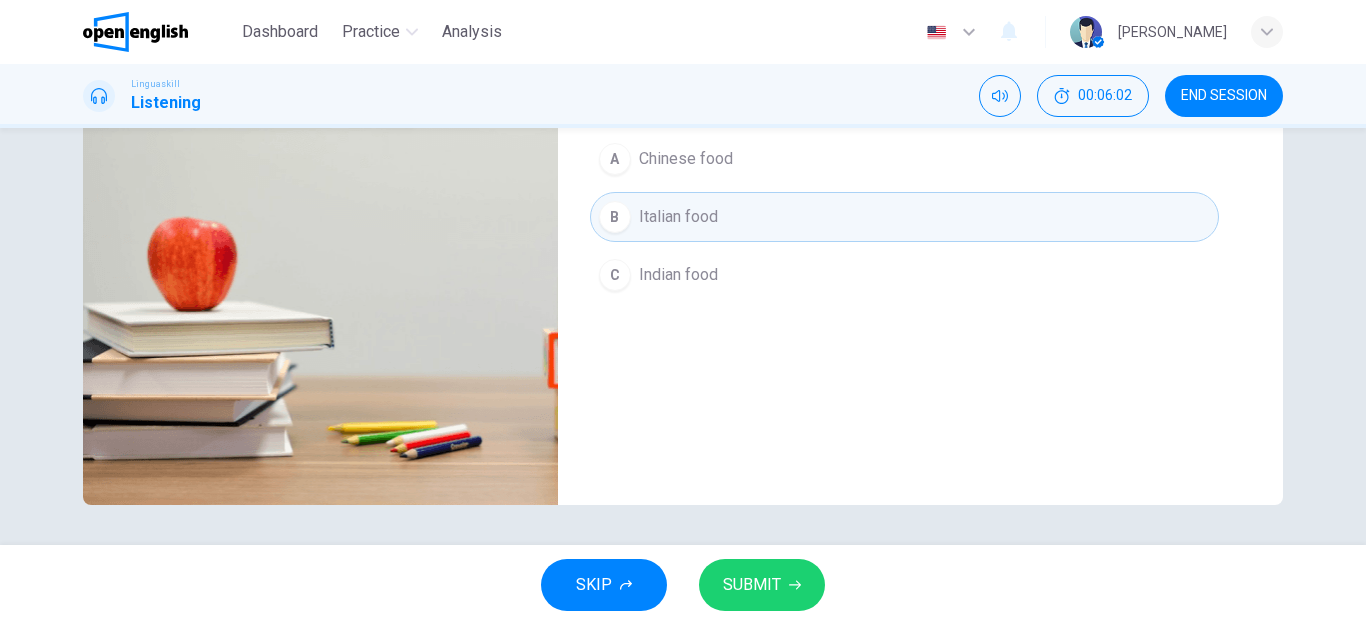 type on "*" 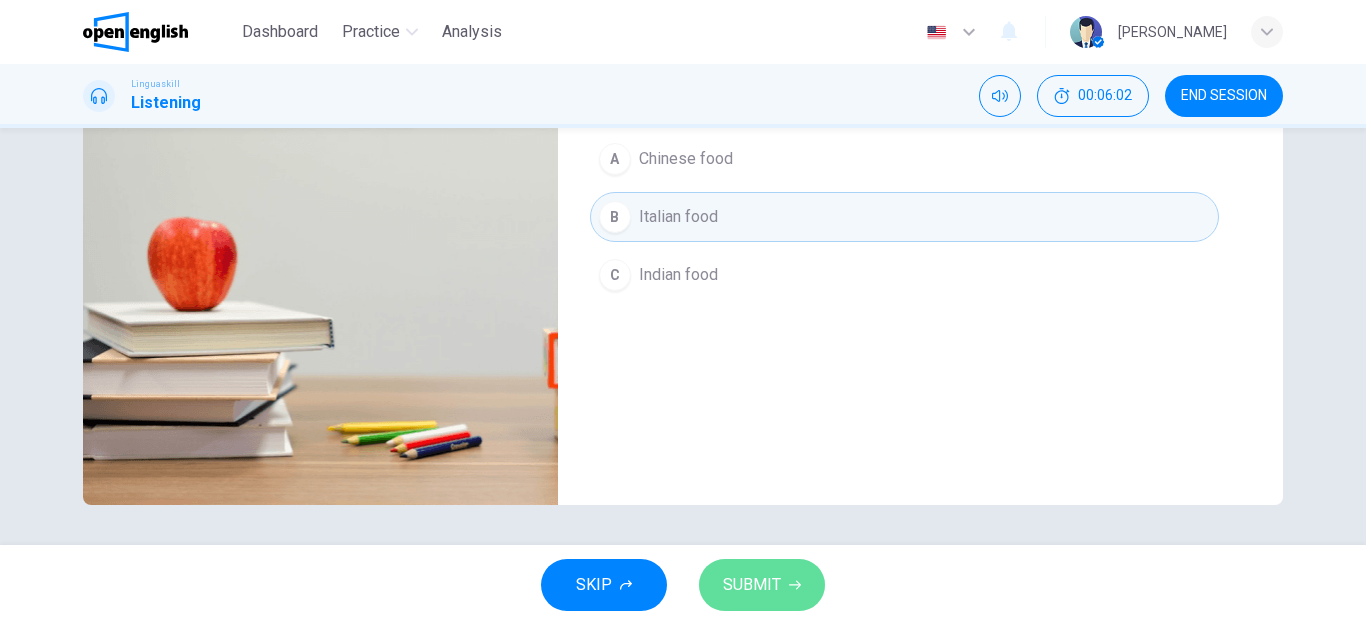 click on "SUBMIT" at bounding box center (752, 585) 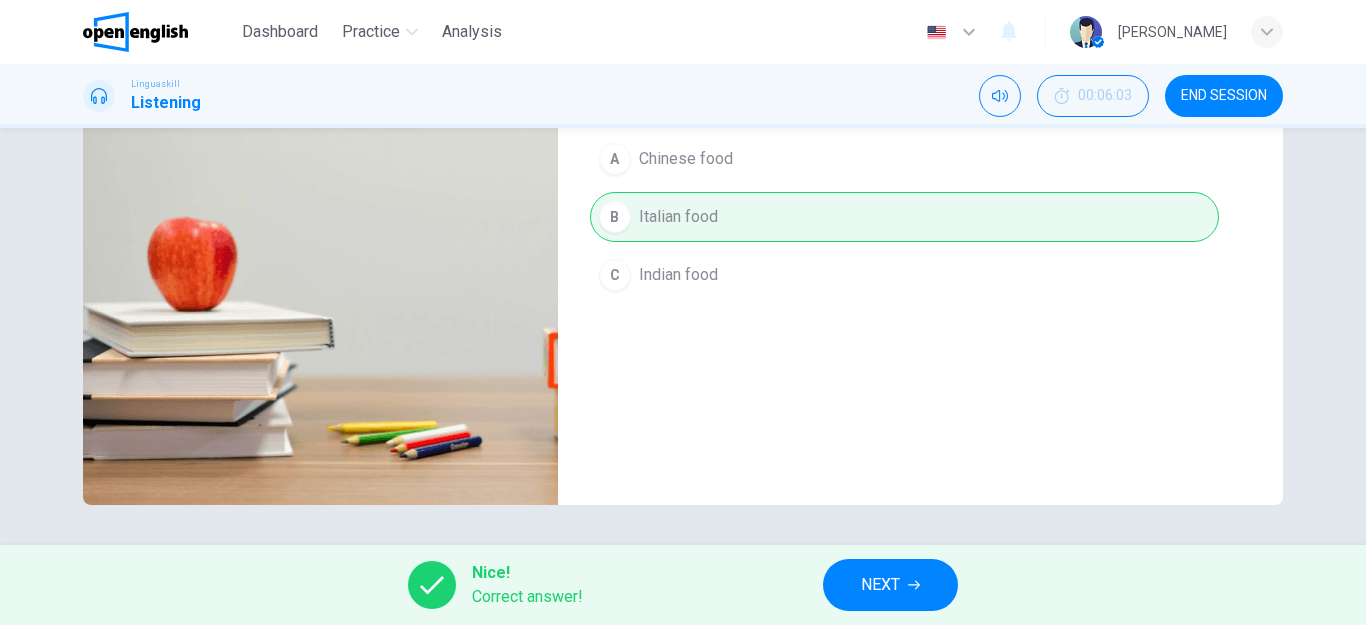 click on "NEXT" at bounding box center (880, 585) 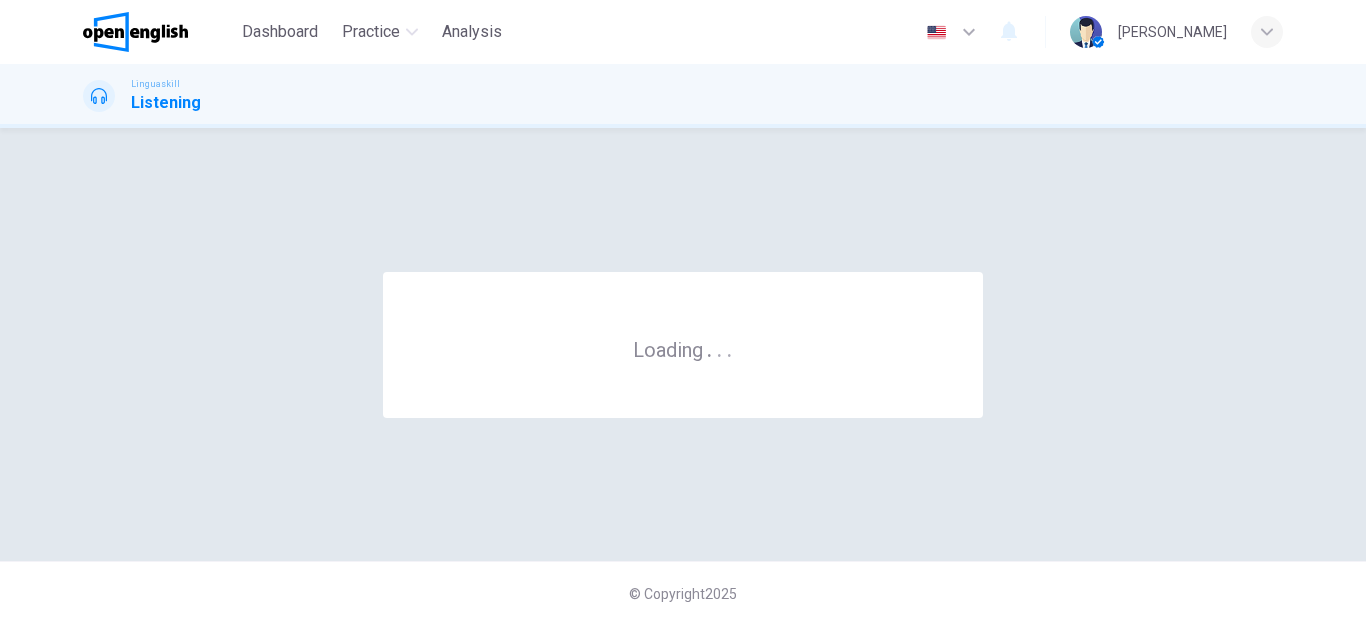 scroll, scrollTop: 0, scrollLeft: 0, axis: both 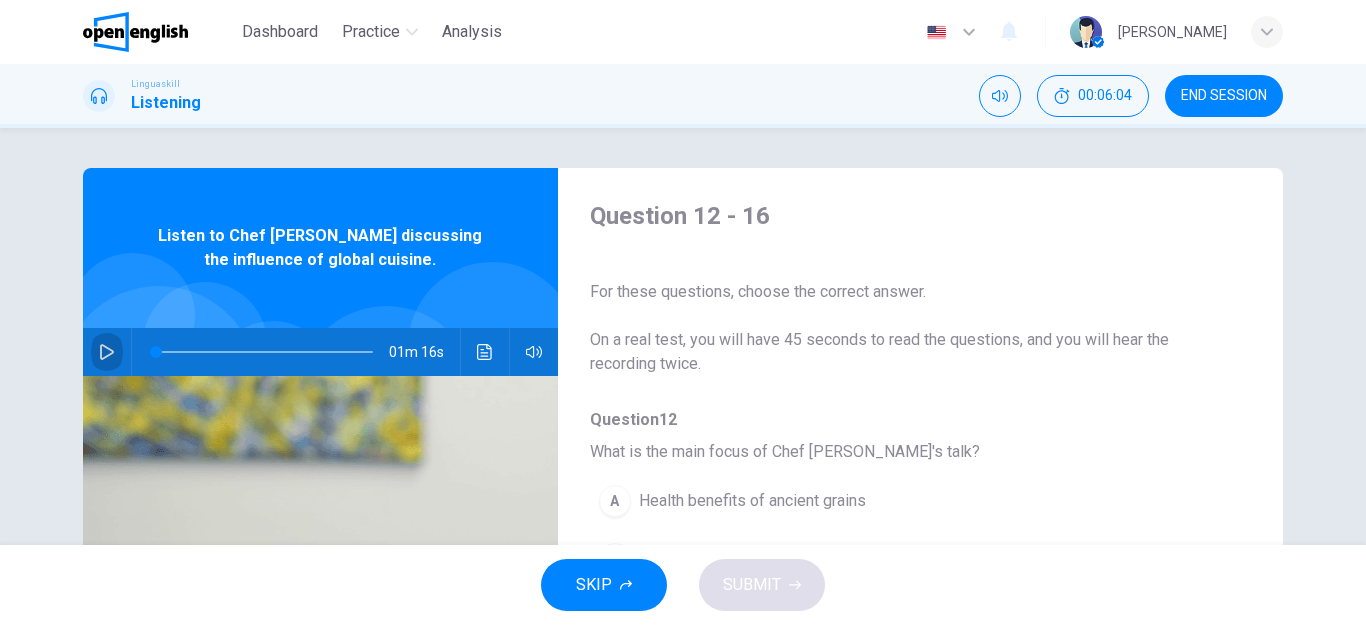 click 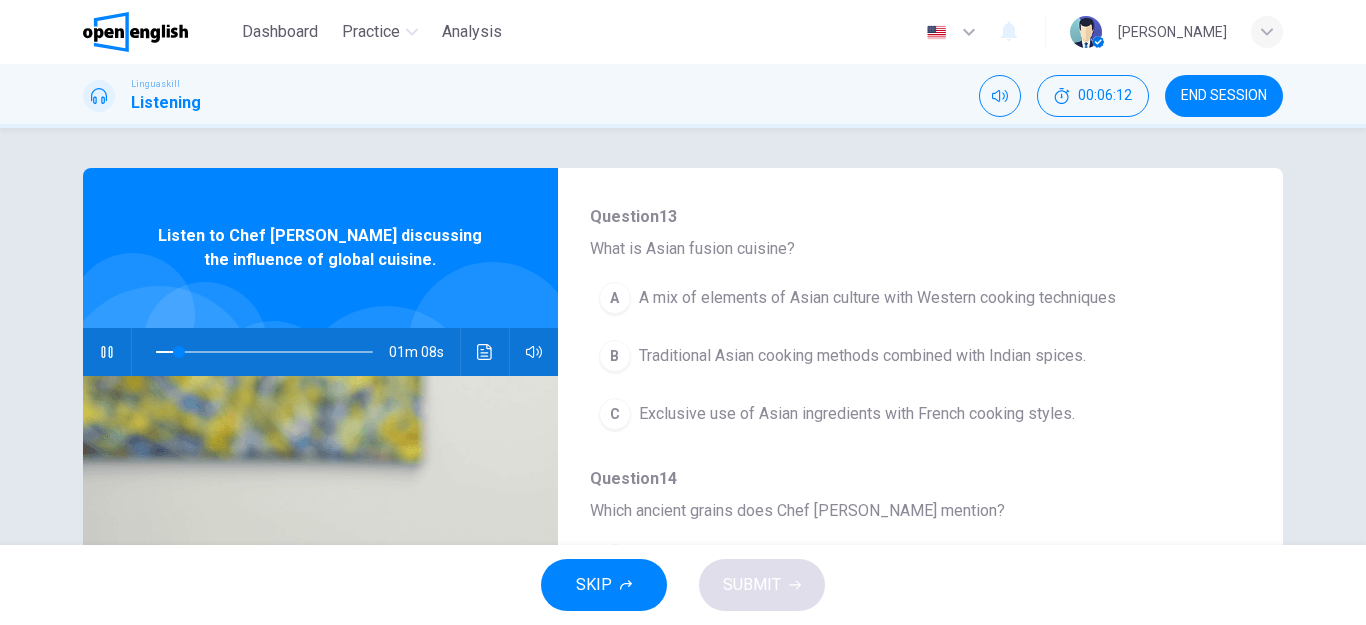 scroll, scrollTop: 463, scrollLeft: 0, axis: vertical 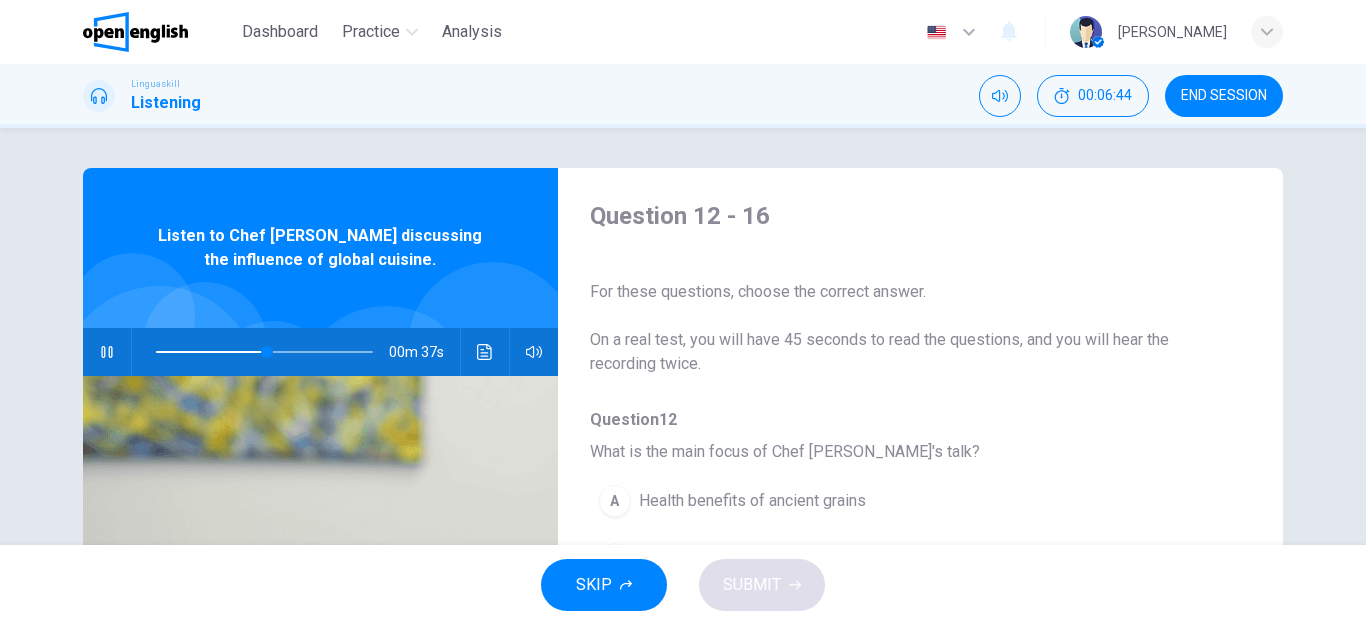 click at bounding box center (107, 352) 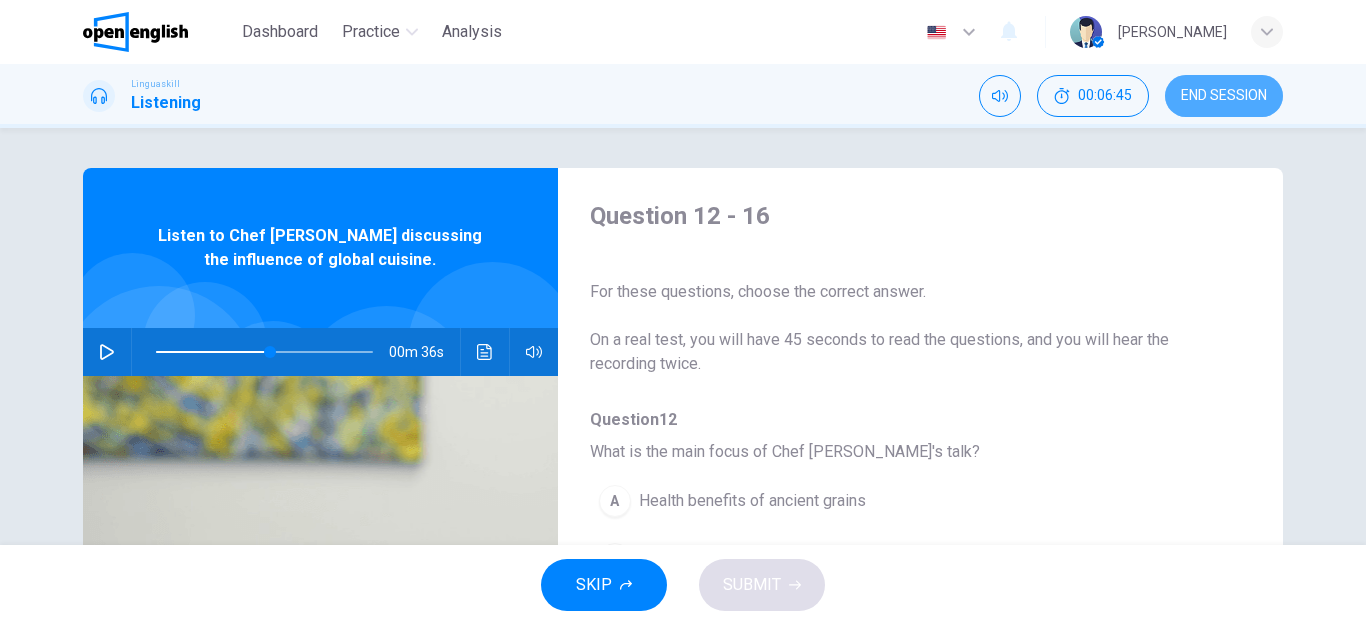 click on "END SESSION" at bounding box center [1224, 96] 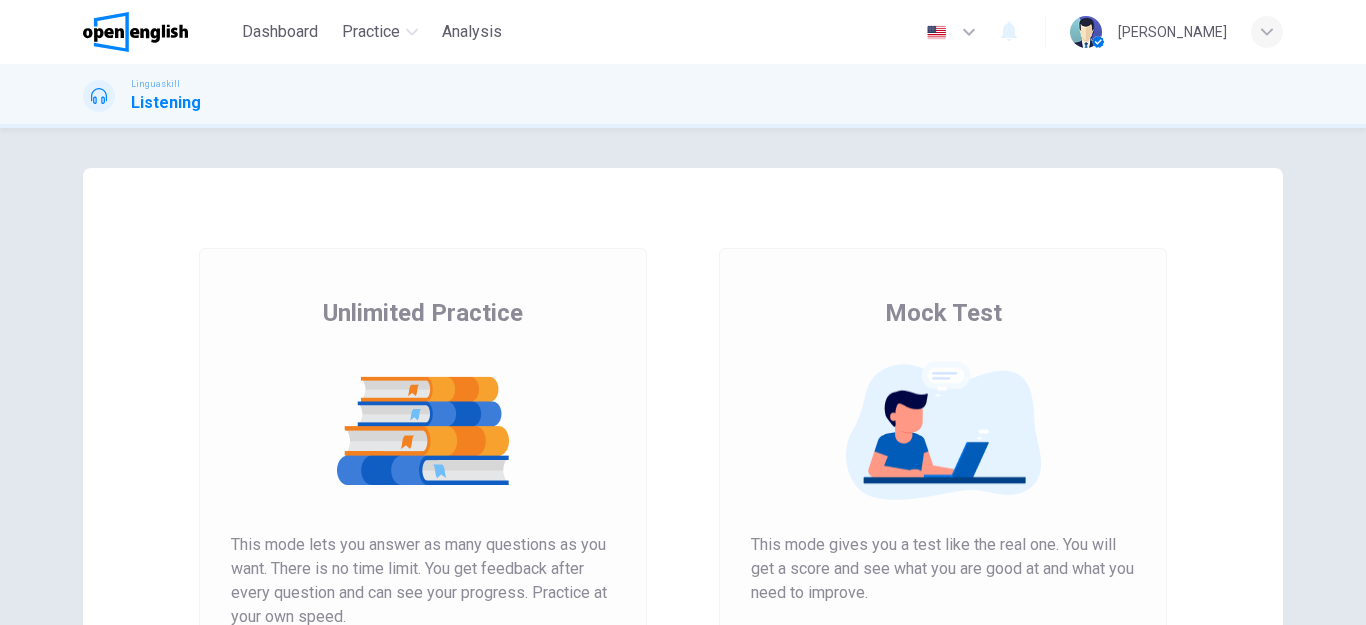 scroll, scrollTop: 0, scrollLeft: 0, axis: both 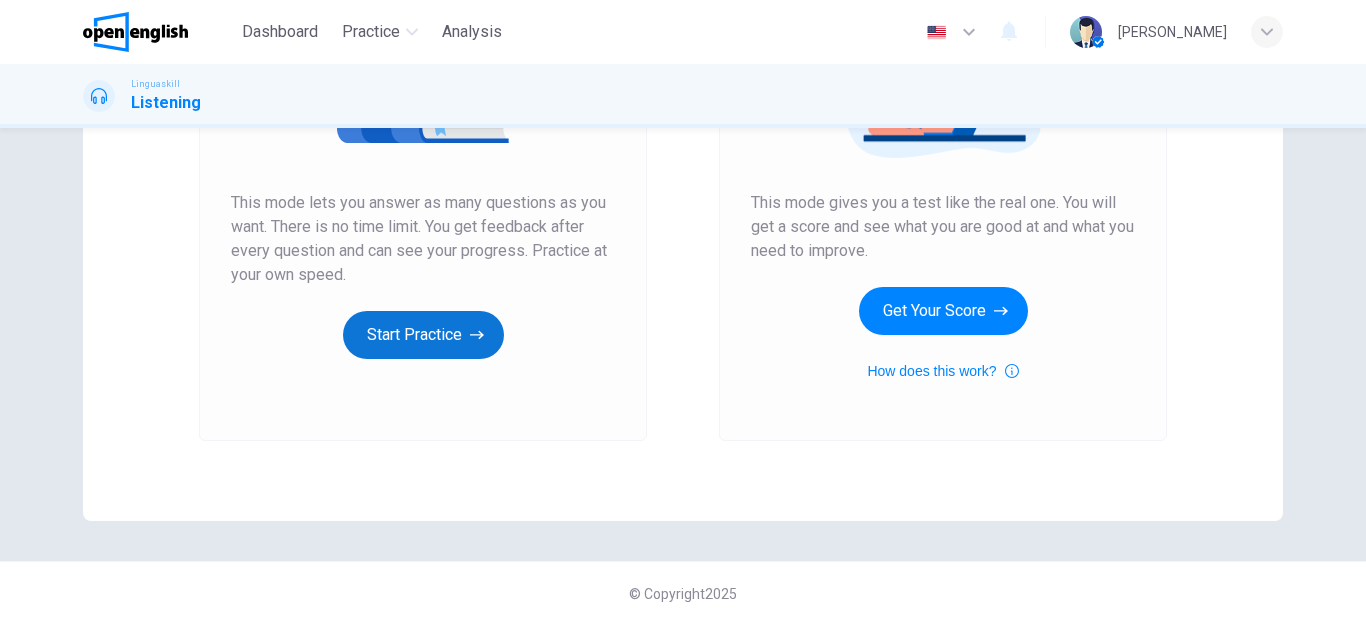 click on "Start Practice" at bounding box center [423, 335] 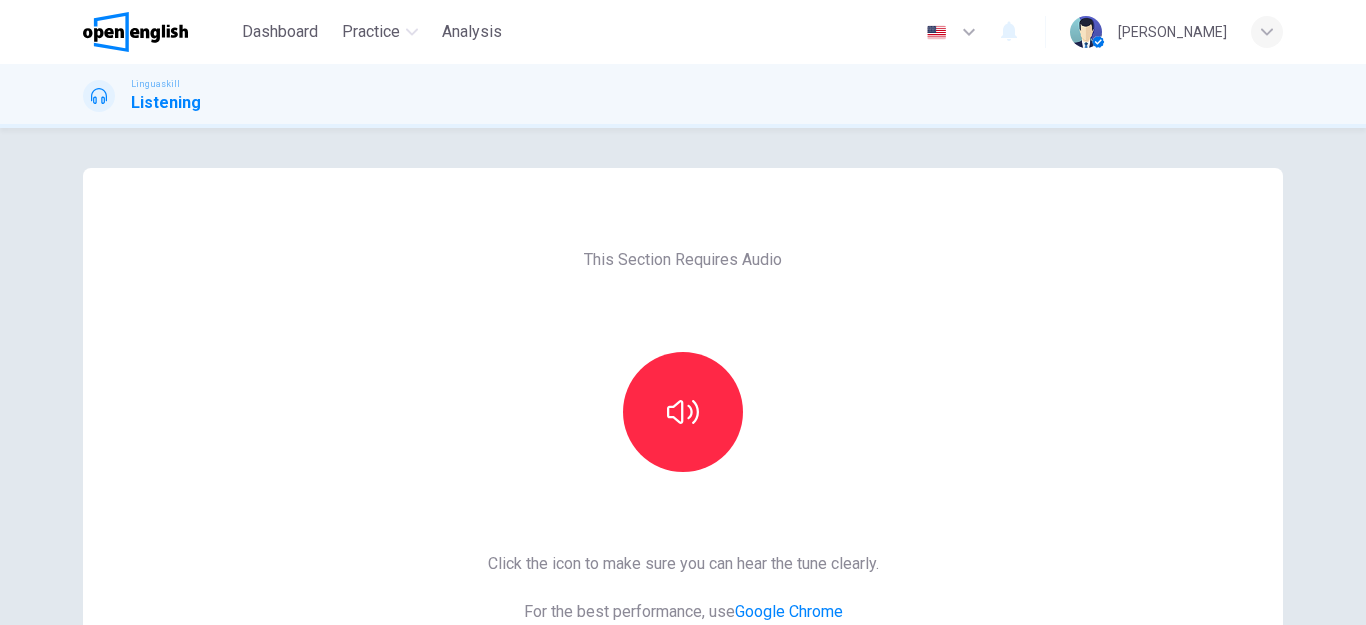 scroll, scrollTop: 242, scrollLeft: 0, axis: vertical 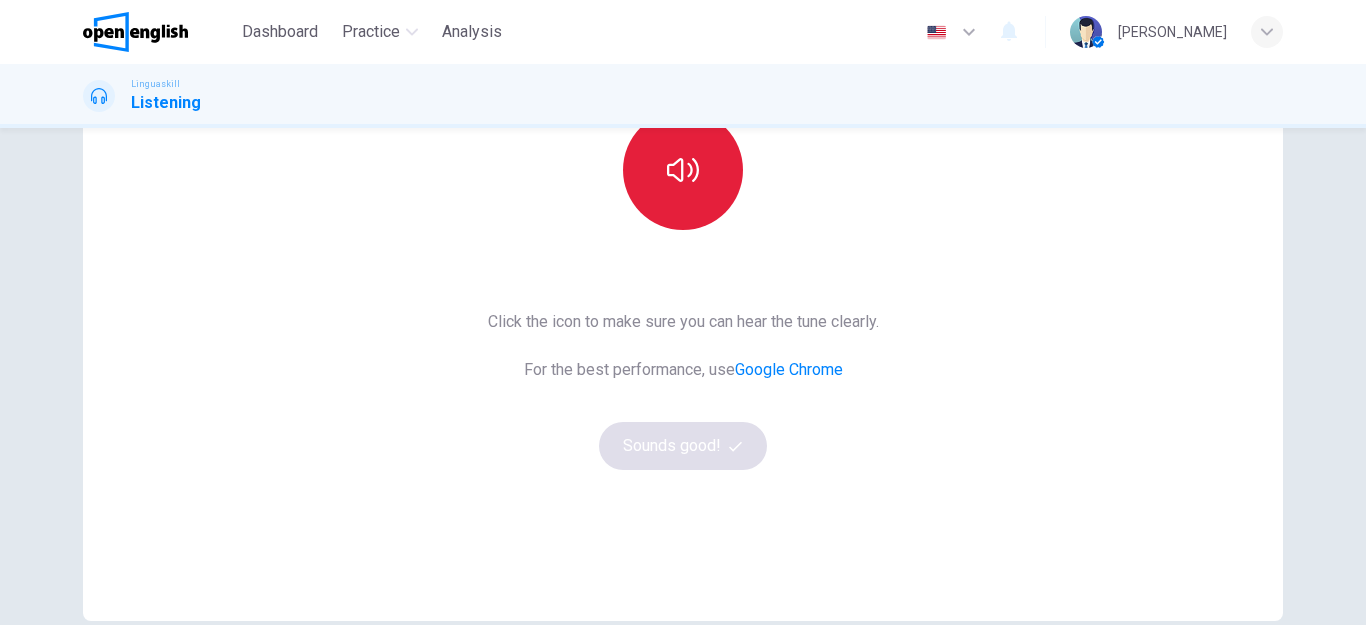 click at bounding box center (683, 170) 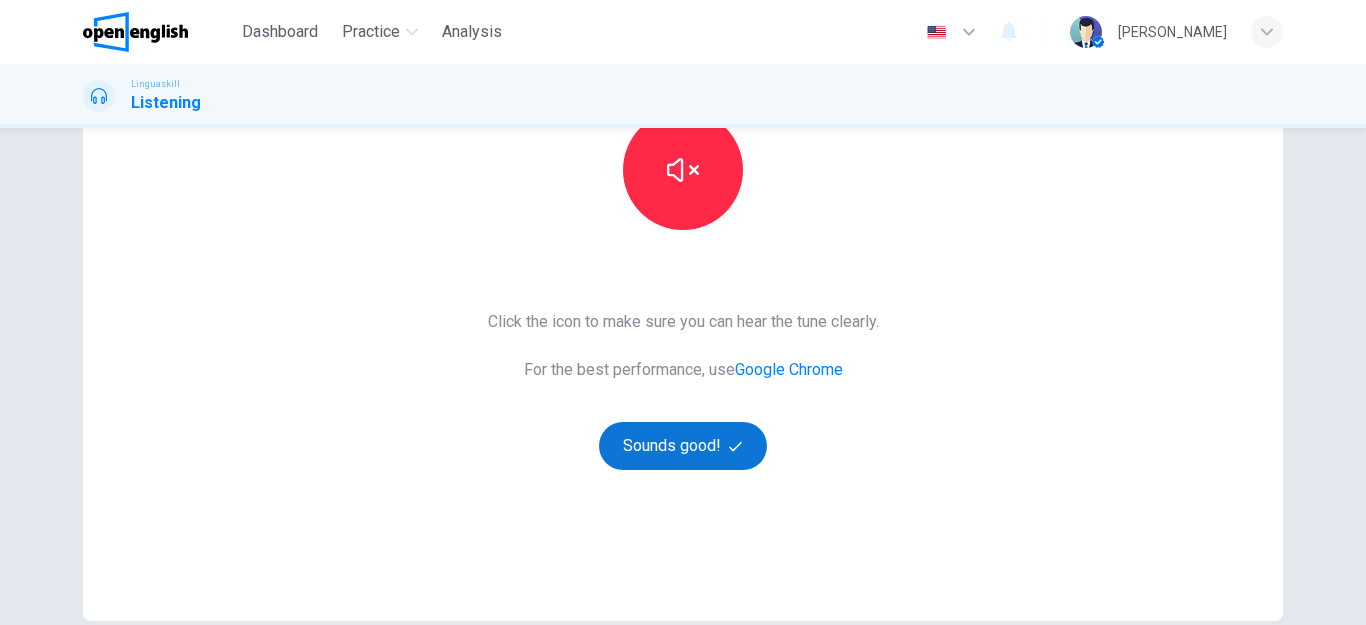 click on "Sounds good!" at bounding box center [683, 446] 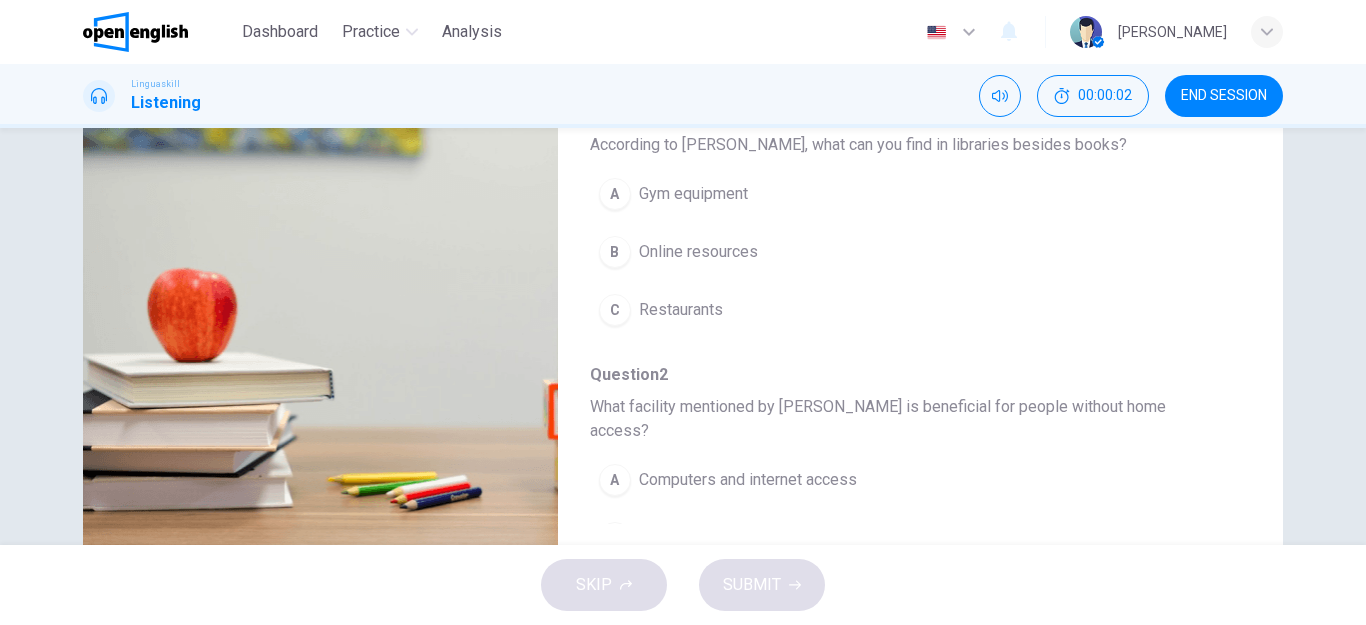 scroll, scrollTop: 358, scrollLeft: 0, axis: vertical 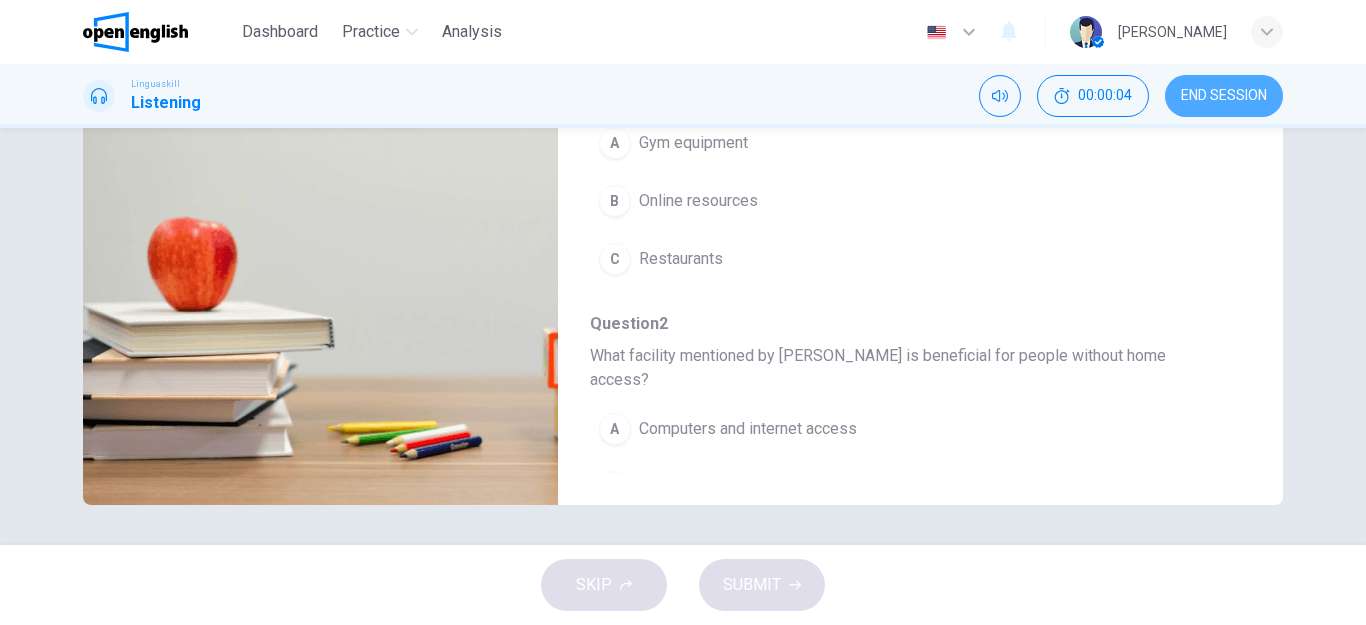 click on "END SESSION" at bounding box center (1224, 96) 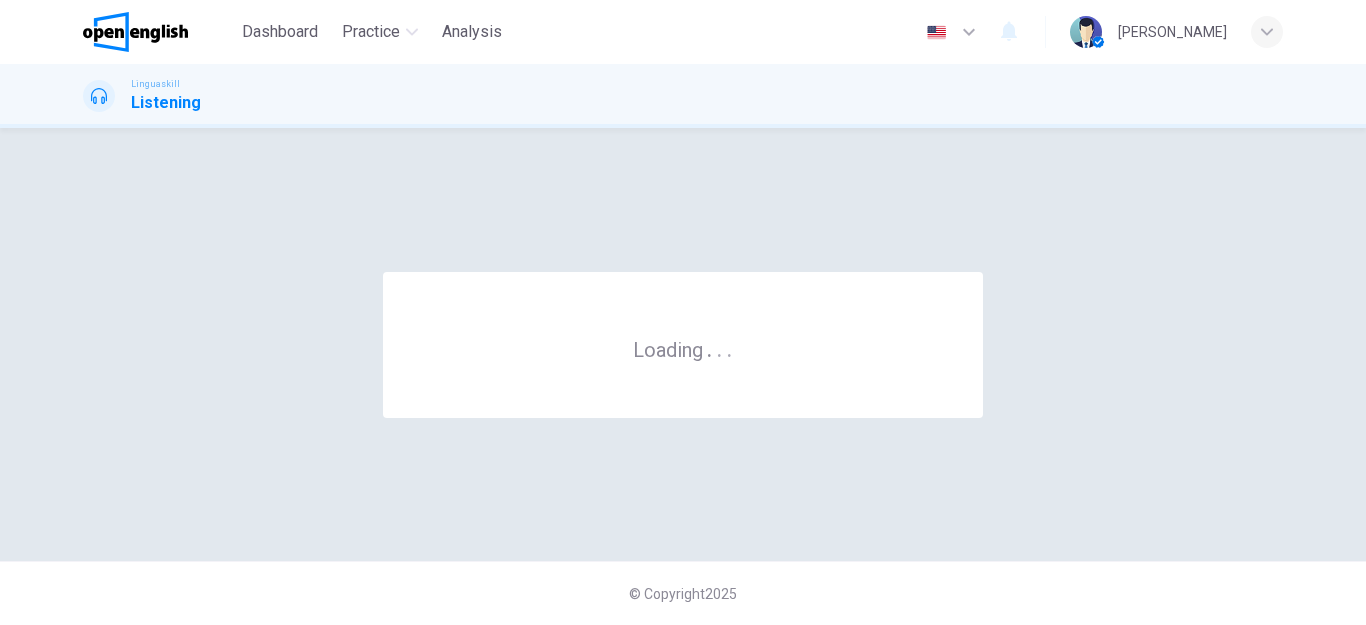 scroll, scrollTop: 0, scrollLeft: 0, axis: both 